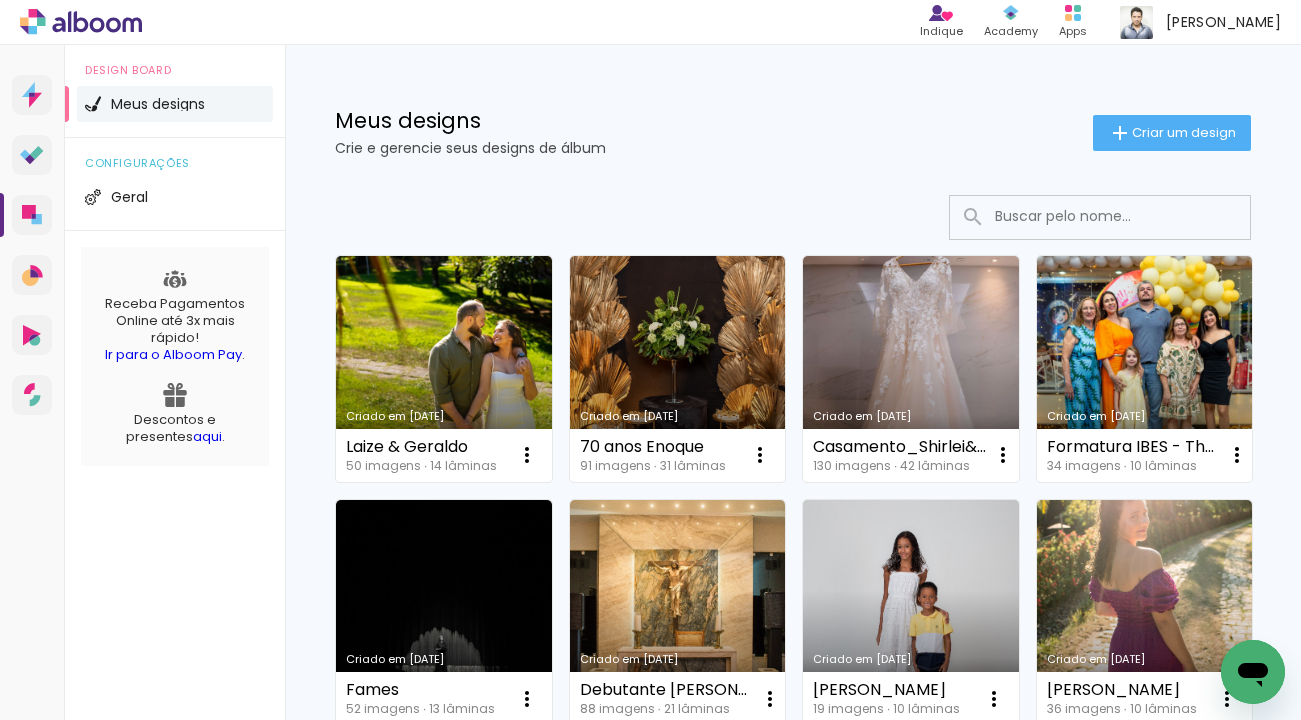 scroll, scrollTop: 0, scrollLeft: 0, axis: both 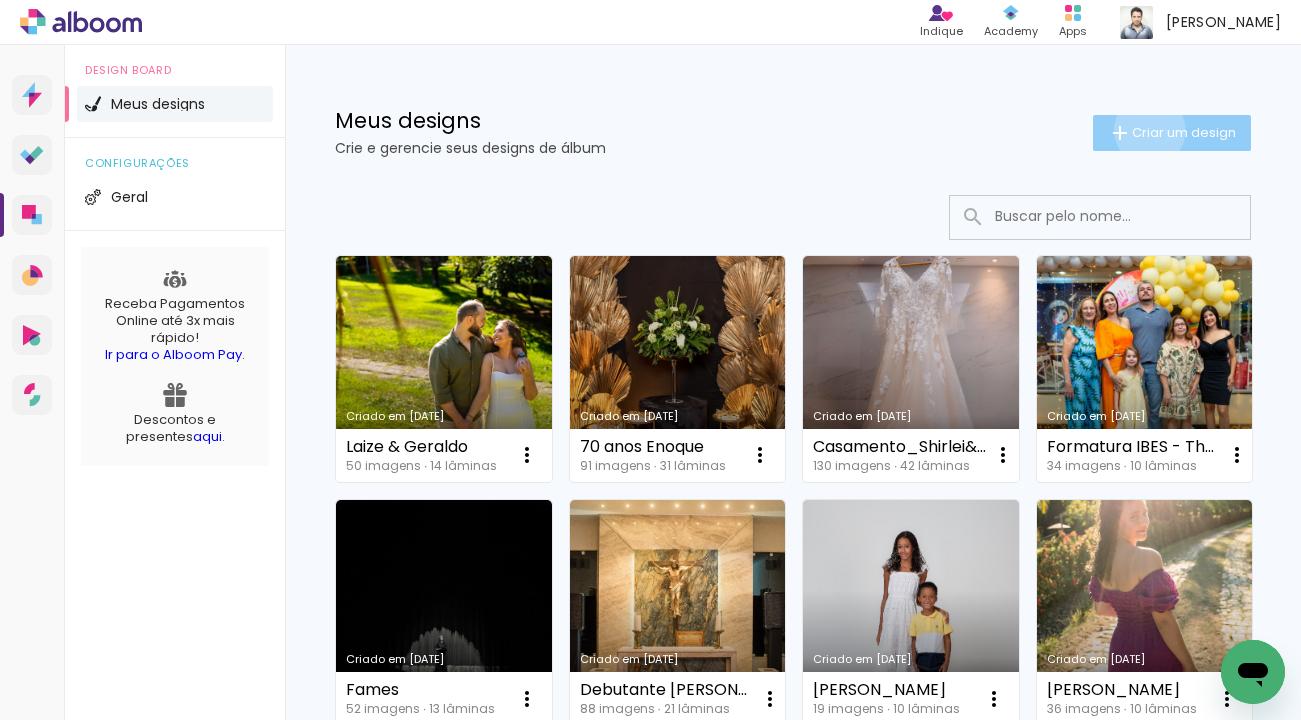 click on "Criar um design" 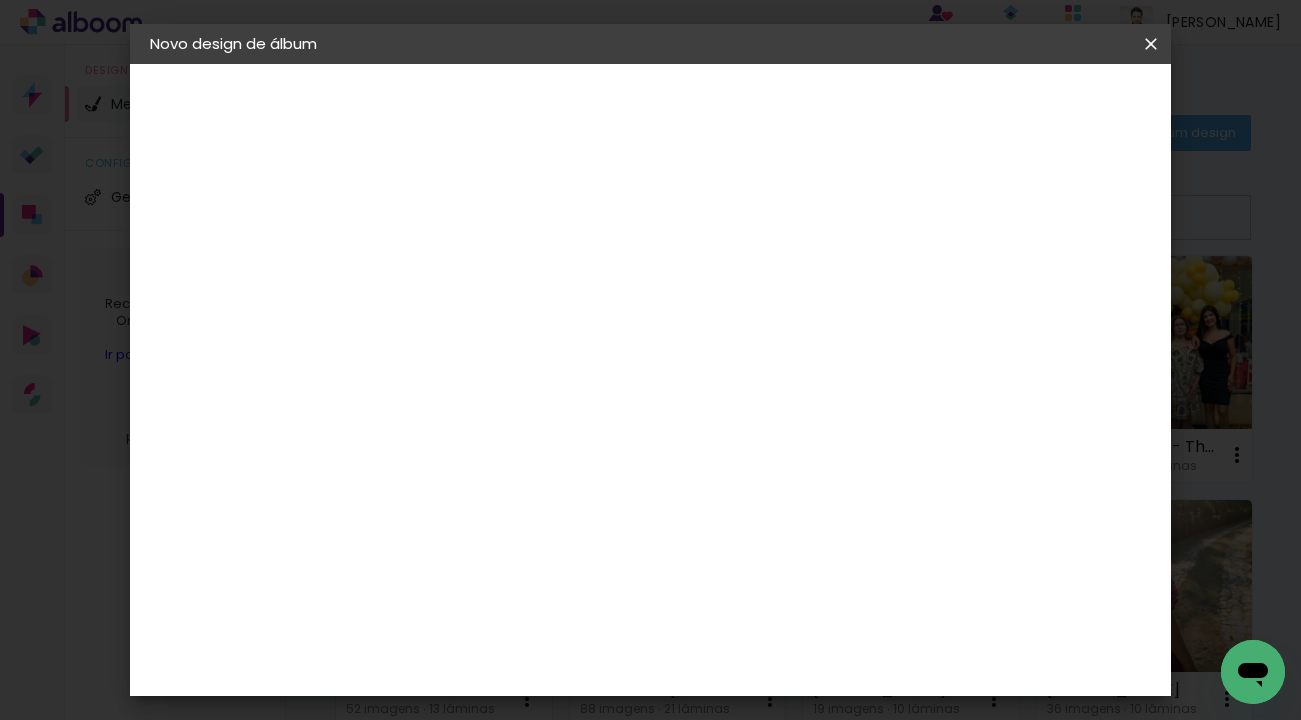 click at bounding box center [477, 268] 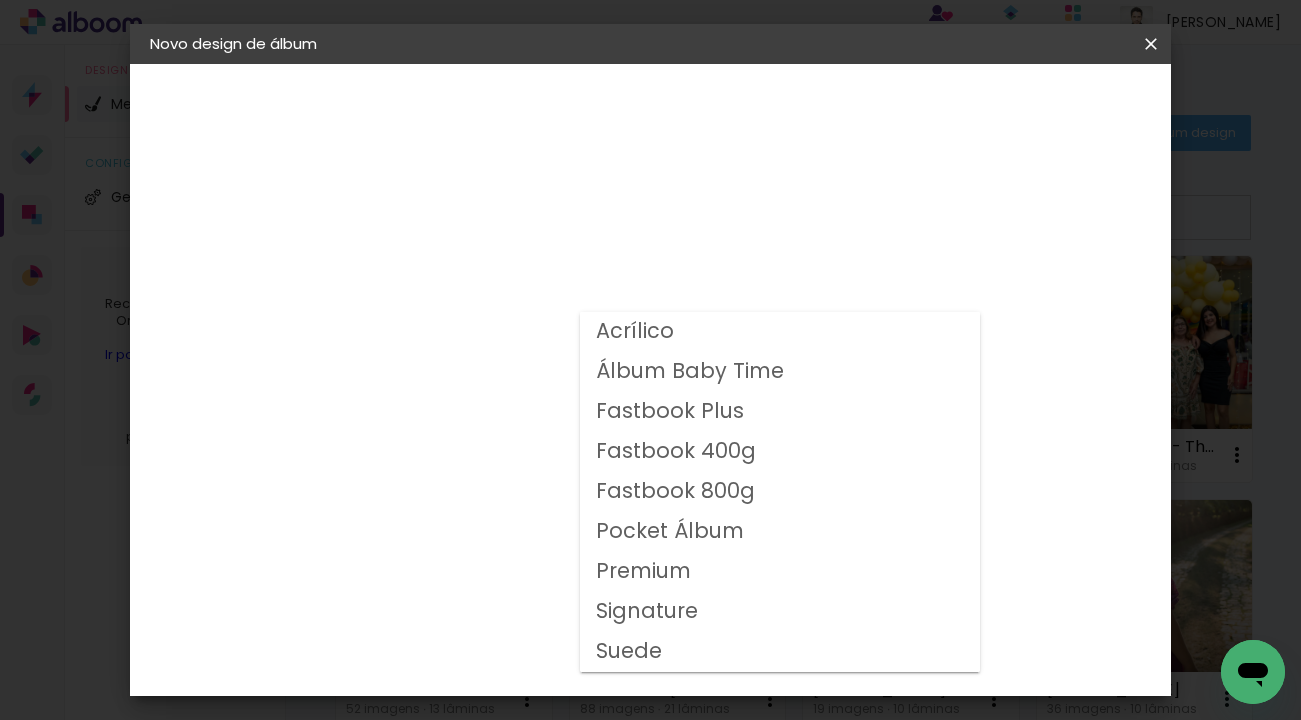 click on "Fastbook 800g" at bounding box center [0, 0] 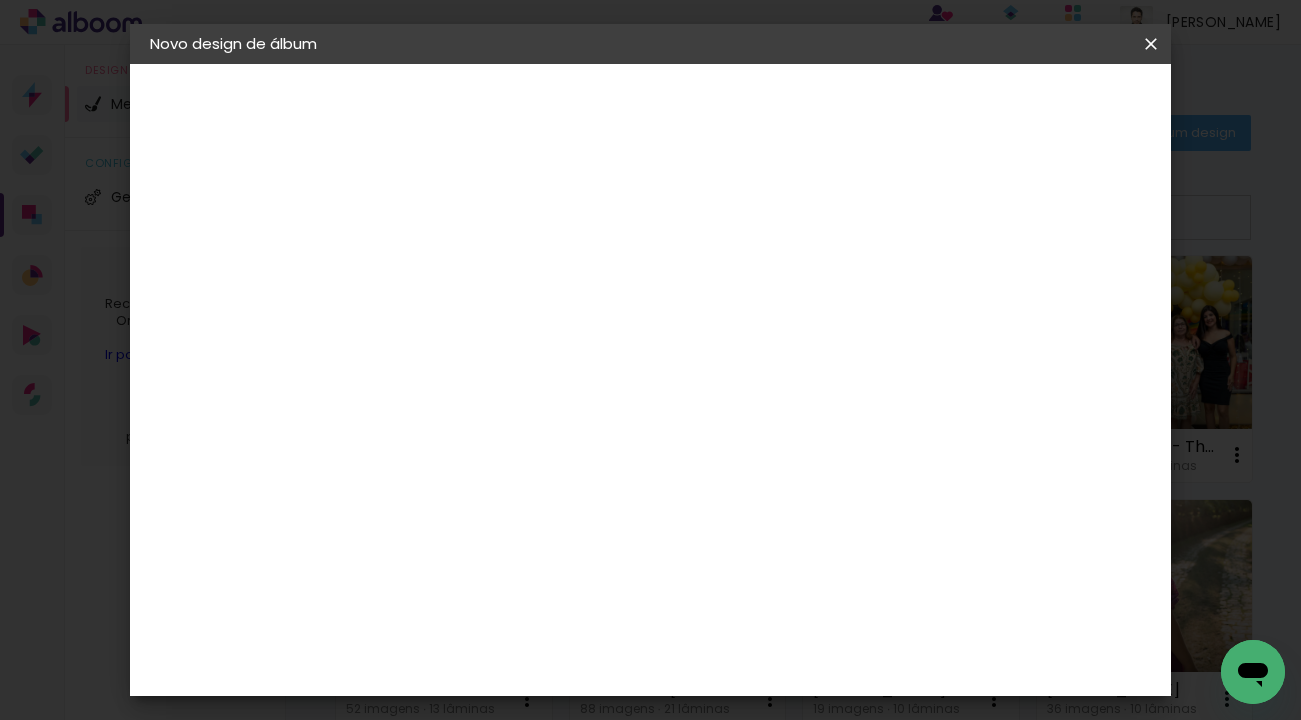 scroll, scrollTop: 157, scrollLeft: 0, axis: vertical 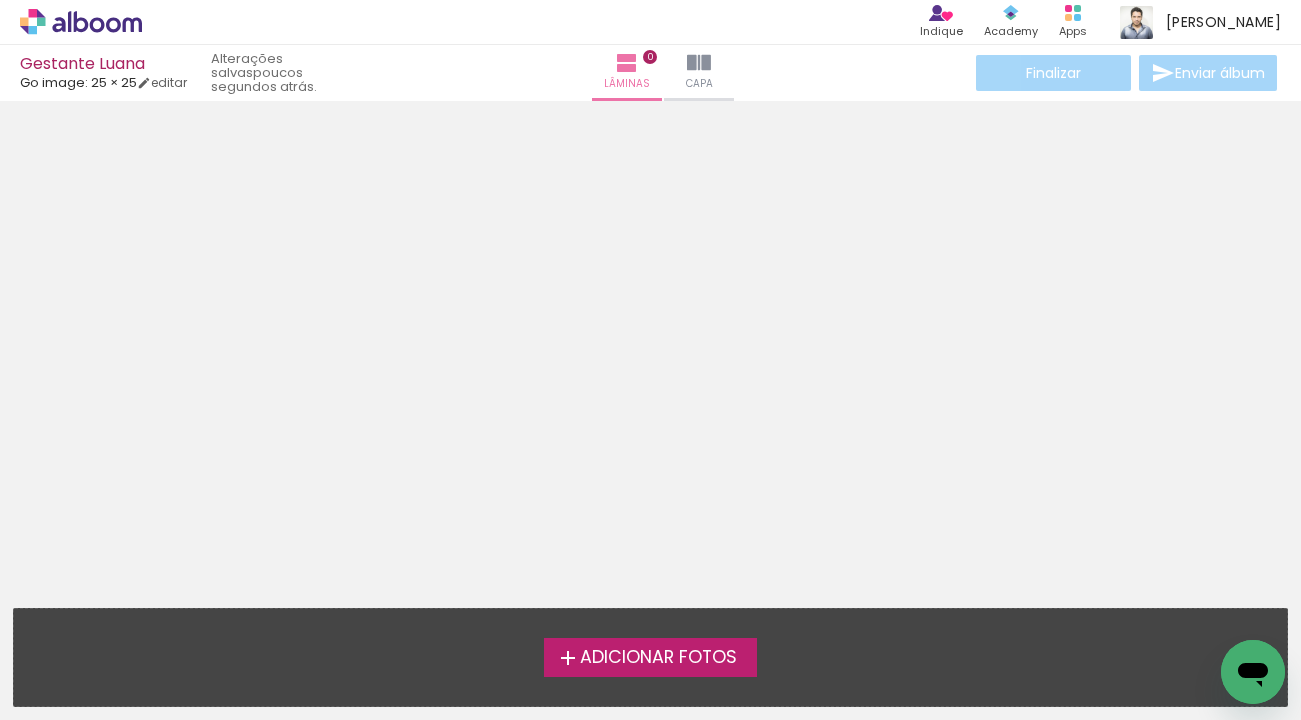 click on "Adicionar Fotos" at bounding box center [658, 658] 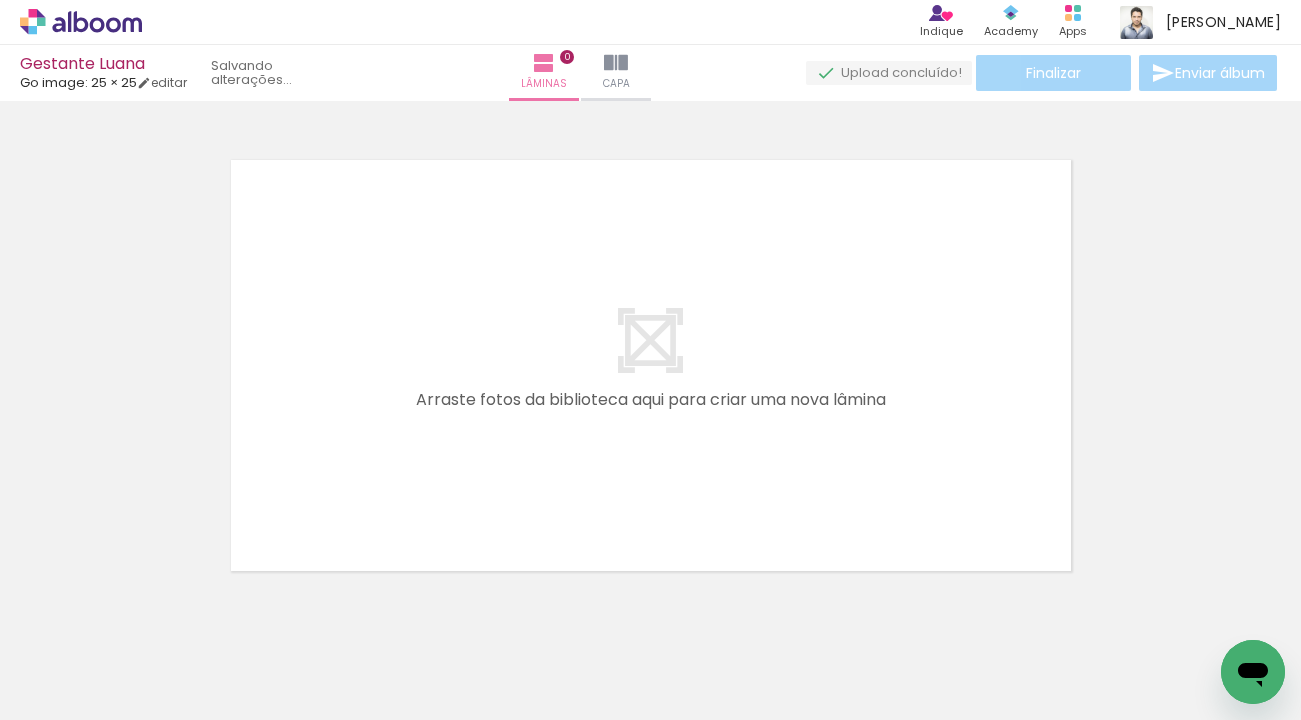 scroll, scrollTop: 25, scrollLeft: 0, axis: vertical 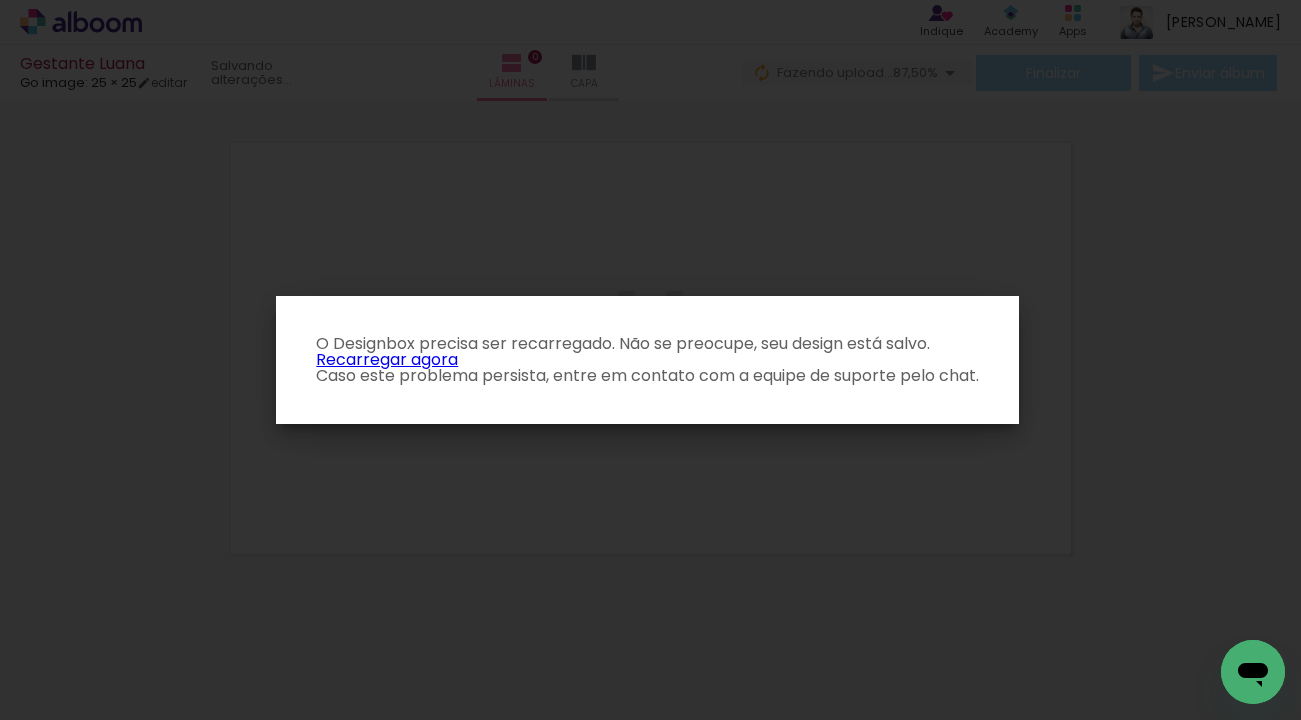 click on "Recarregar agora" at bounding box center (387, 359) 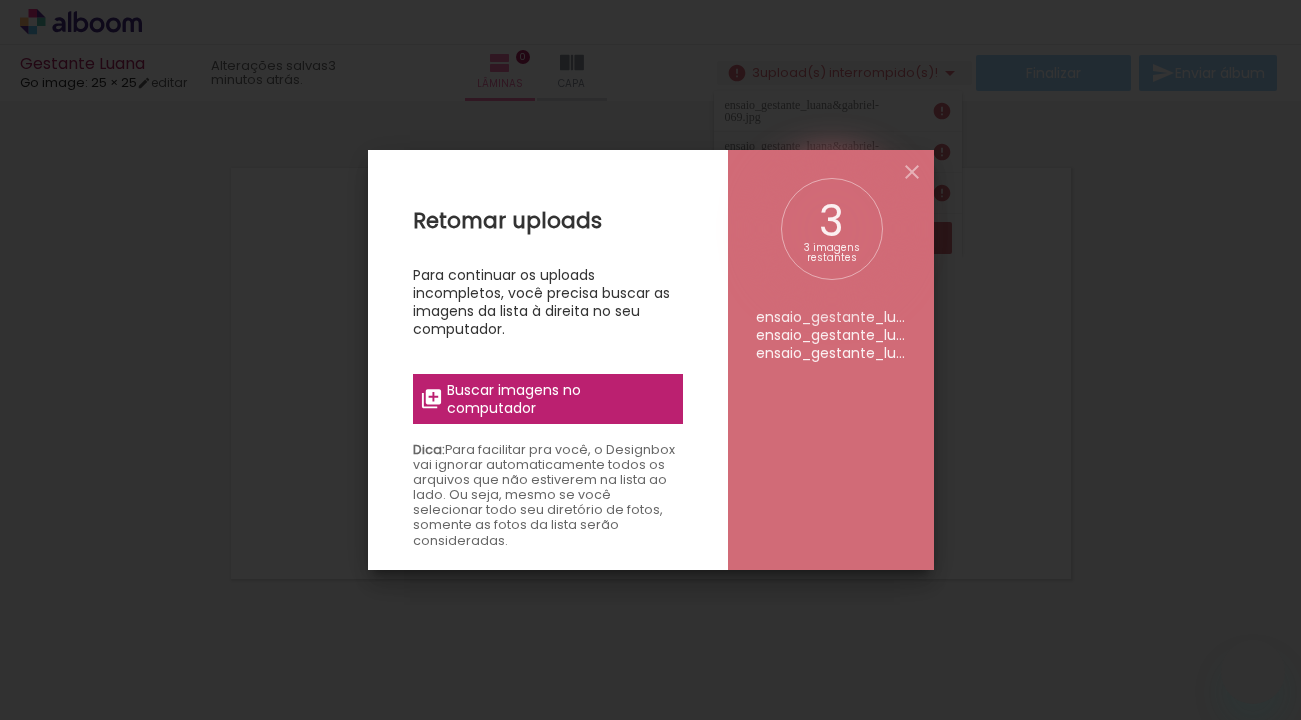 scroll, scrollTop: 0, scrollLeft: 0, axis: both 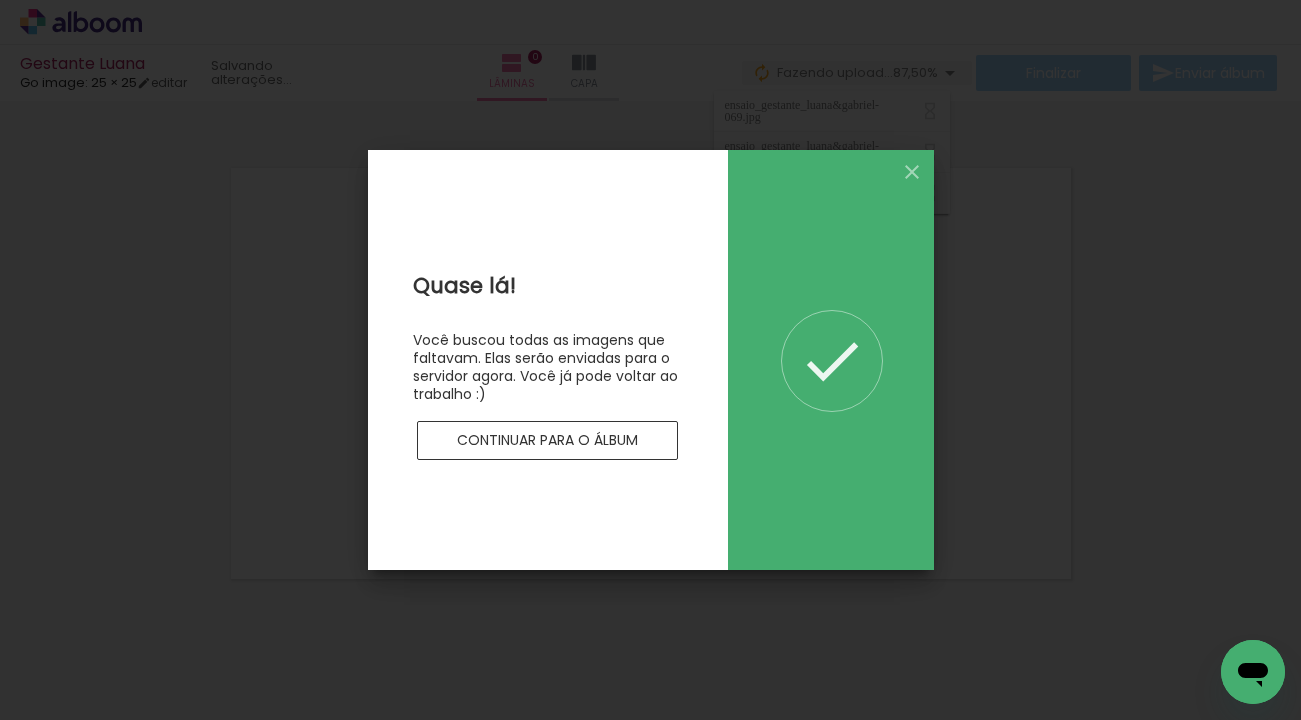 click on "Continuar para o álbum" at bounding box center [0, 0] 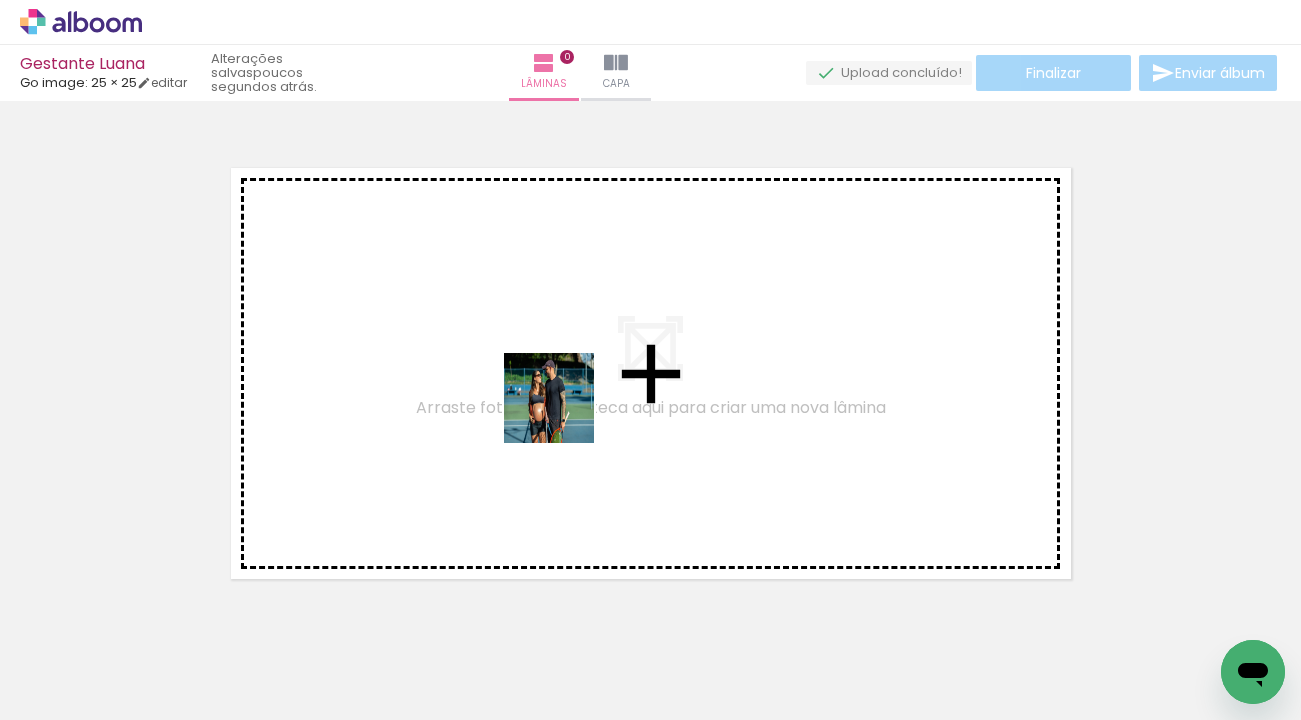 drag, startPoint x: 208, startPoint y: 657, endPoint x: 575, endPoint y: 410, distance: 442.37766 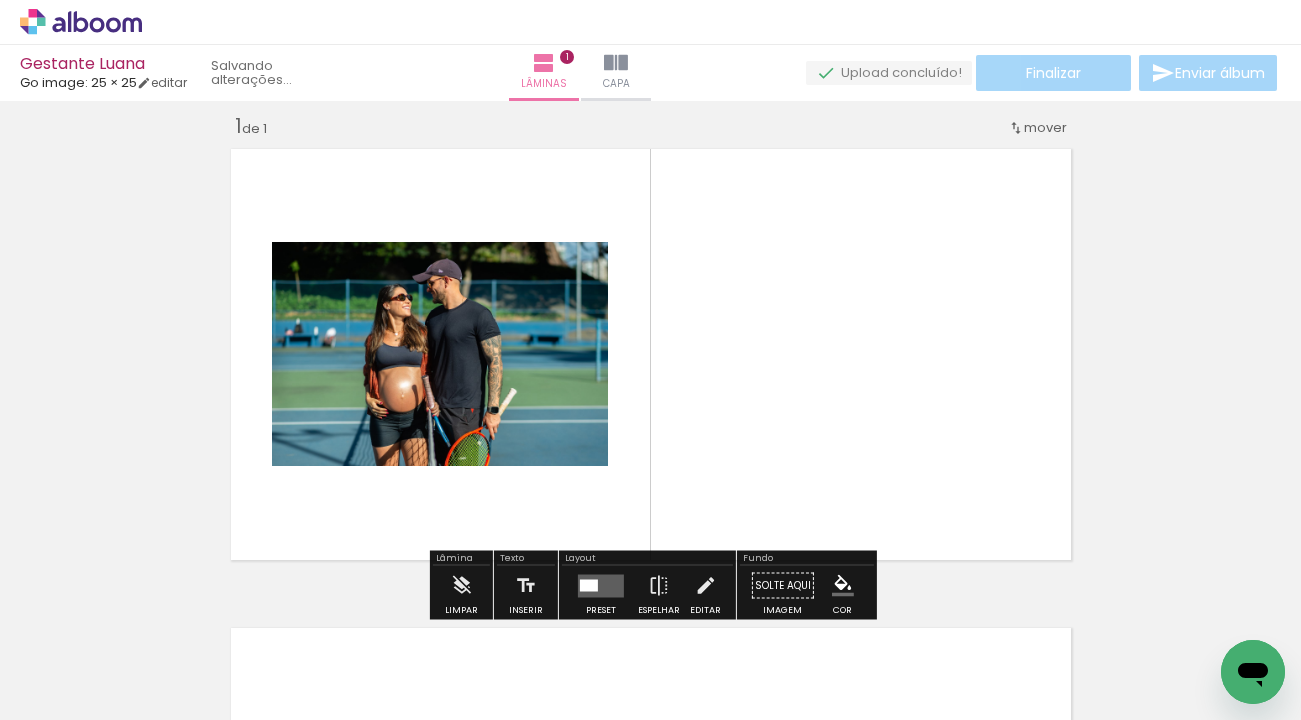 scroll, scrollTop: 25, scrollLeft: 0, axis: vertical 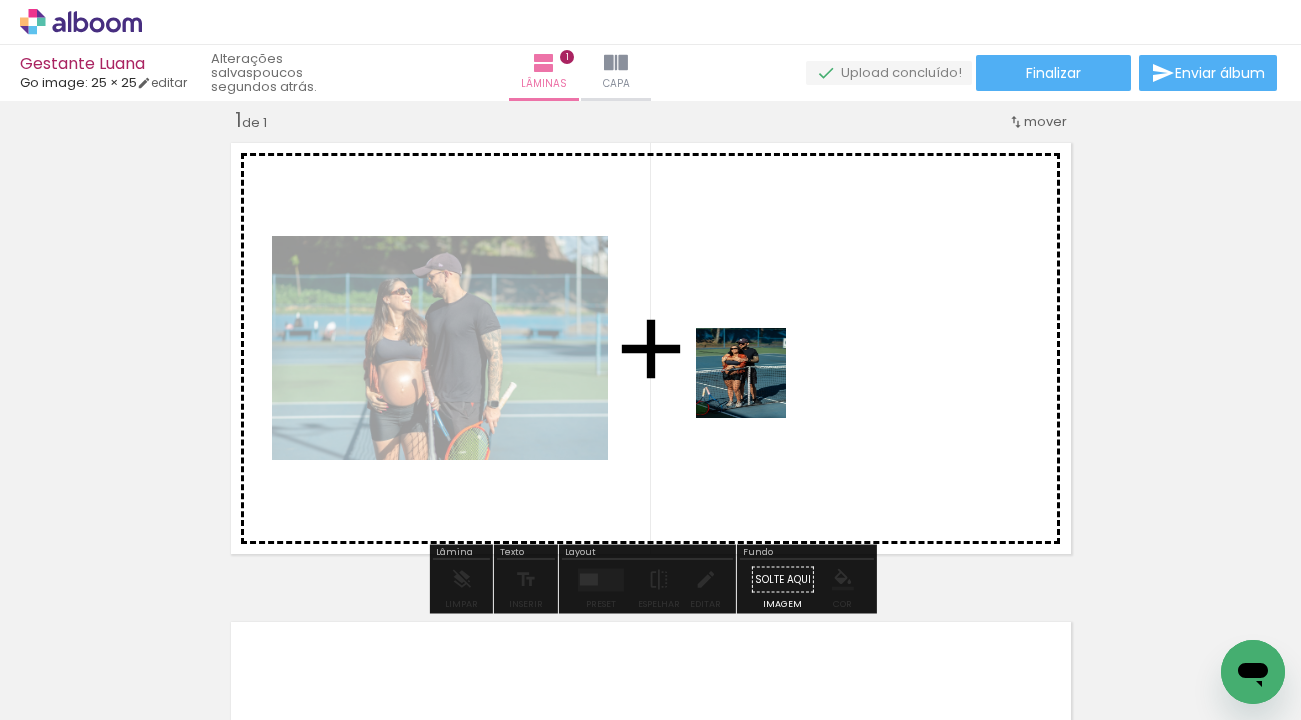 drag, startPoint x: 313, startPoint y: 654, endPoint x: 790, endPoint y: 379, distance: 550.59424 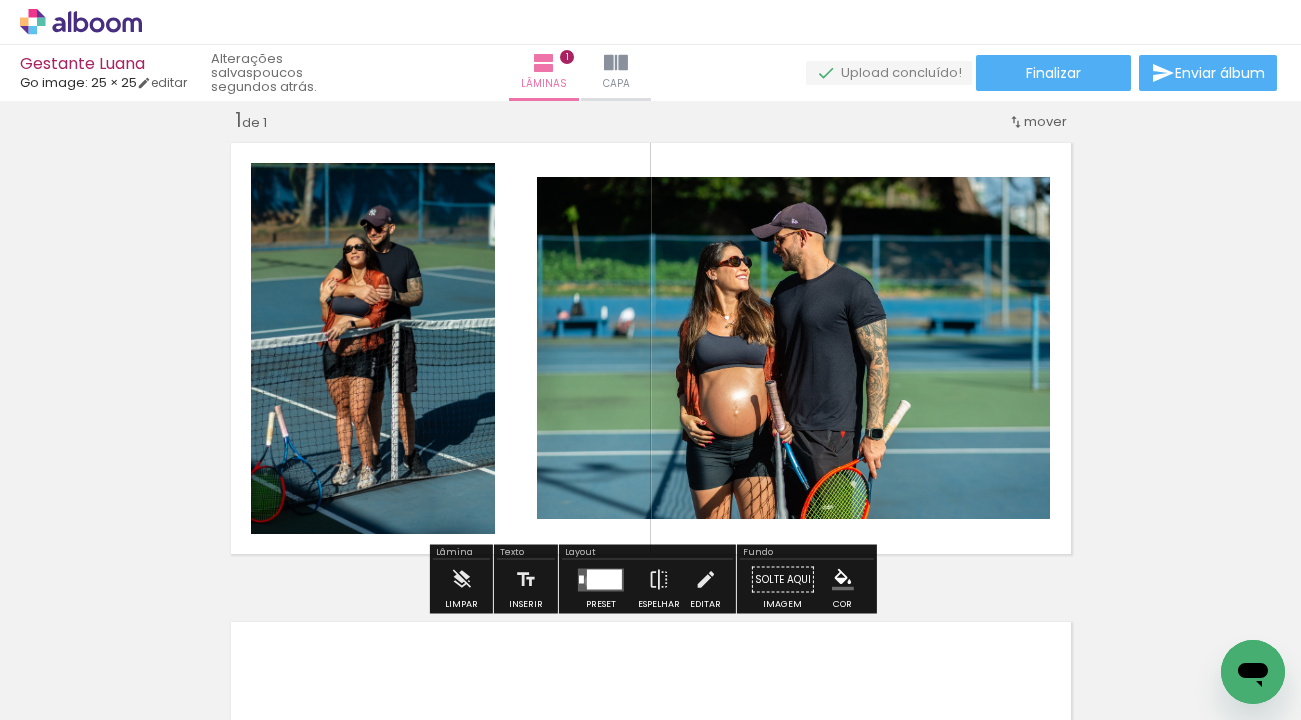 click at bounding box center (604, 579) 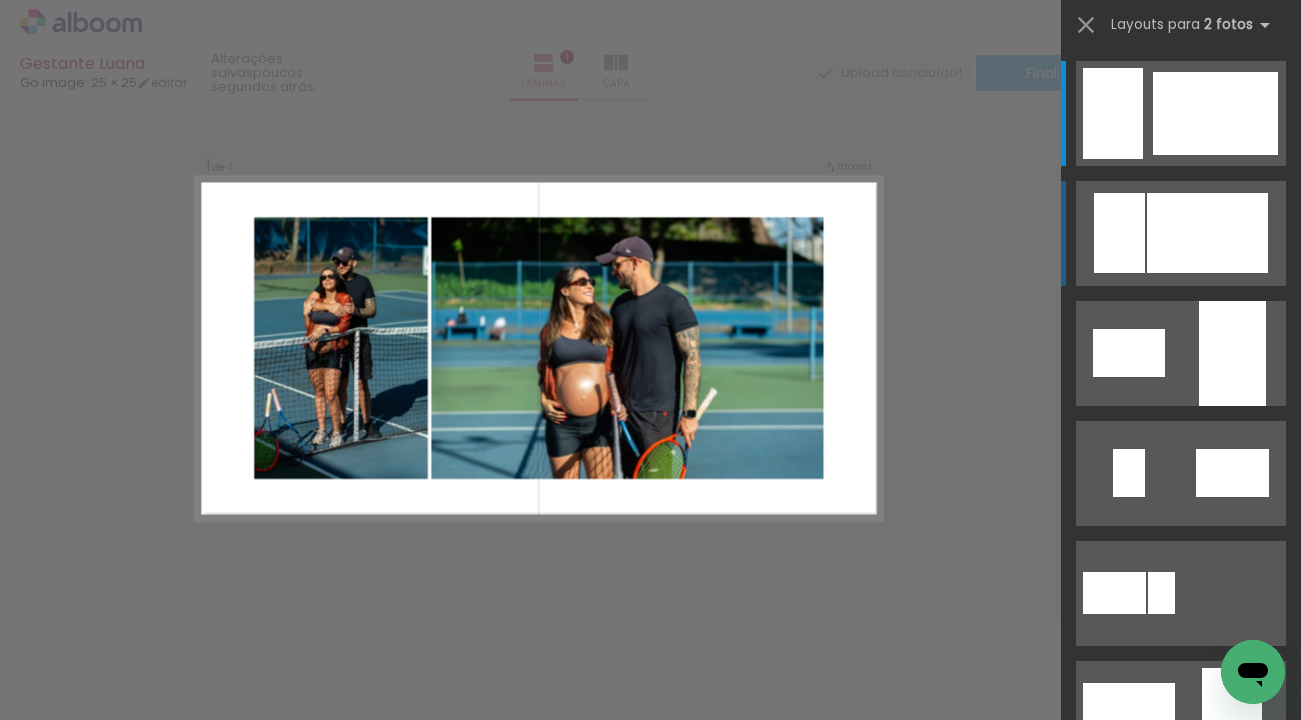 click at bounding box center (1215, 113) 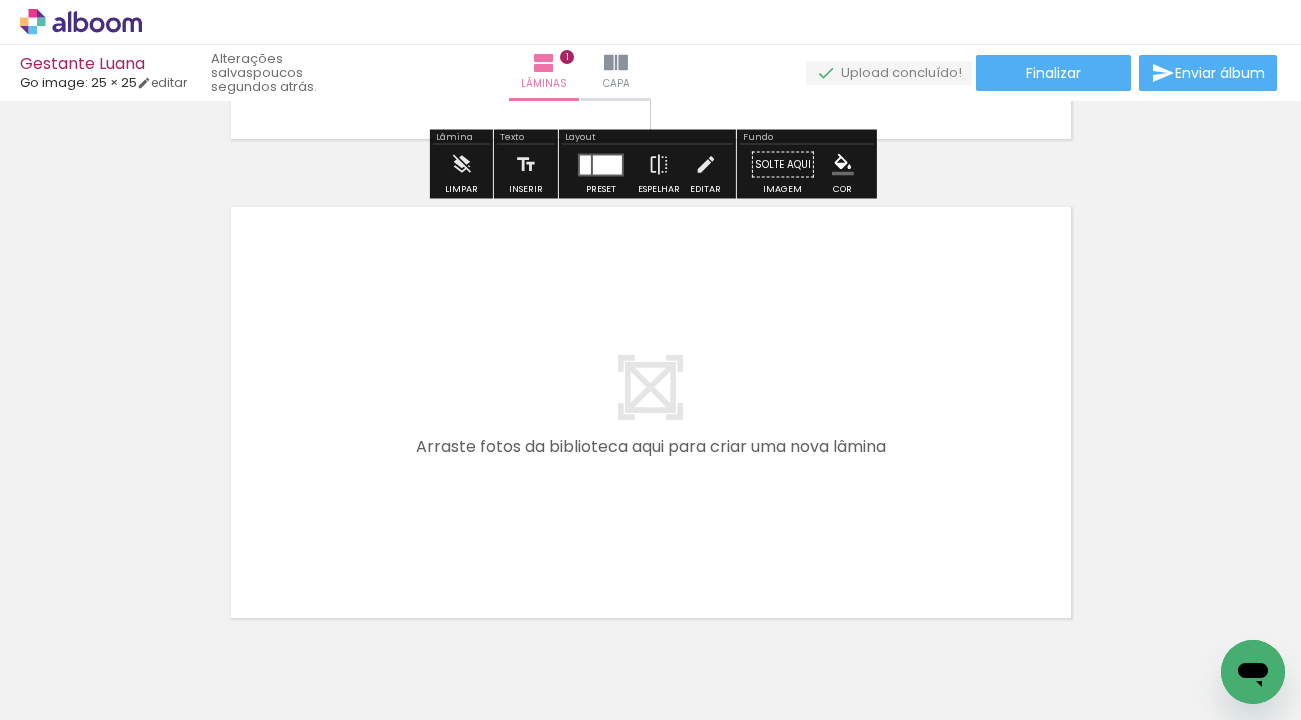 scroll, scrollTop: 505, scrollLeft: 0, axis: vertical 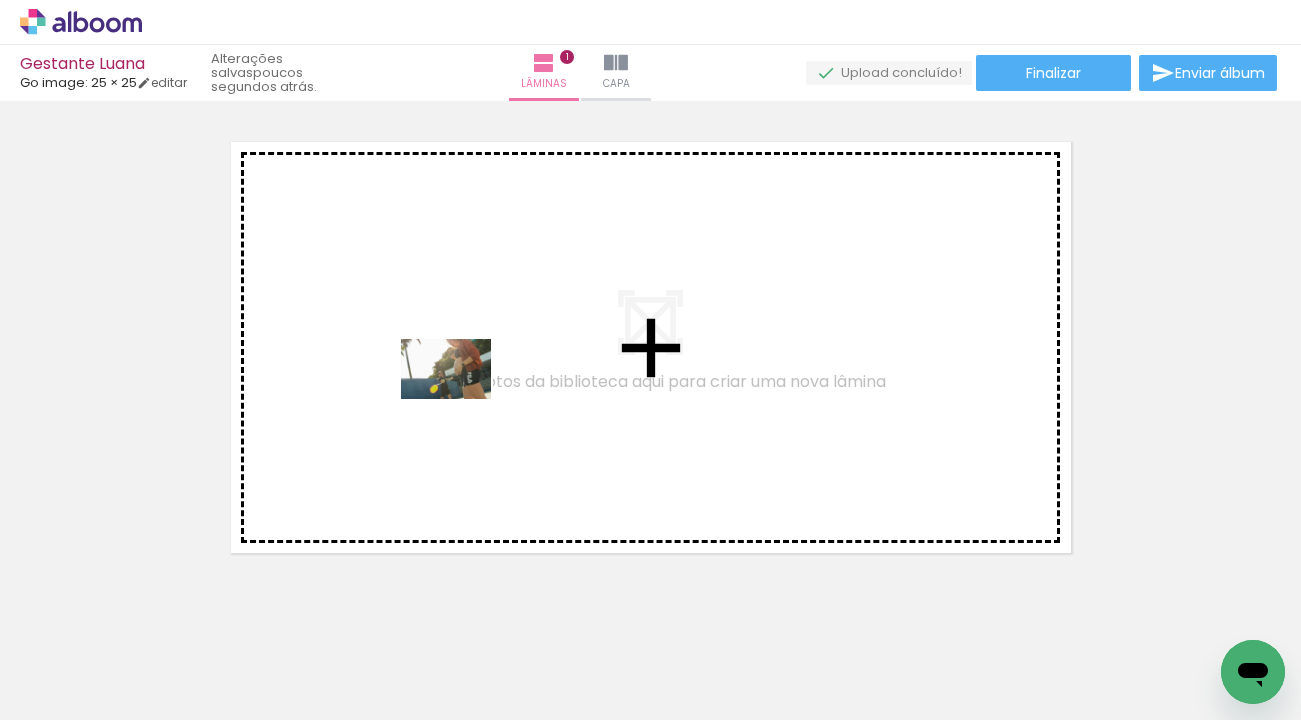 drag, startPoint x: 552, startPoint y: 661, endPoint x: 461, endPoint y: 399, distance: 277.35358 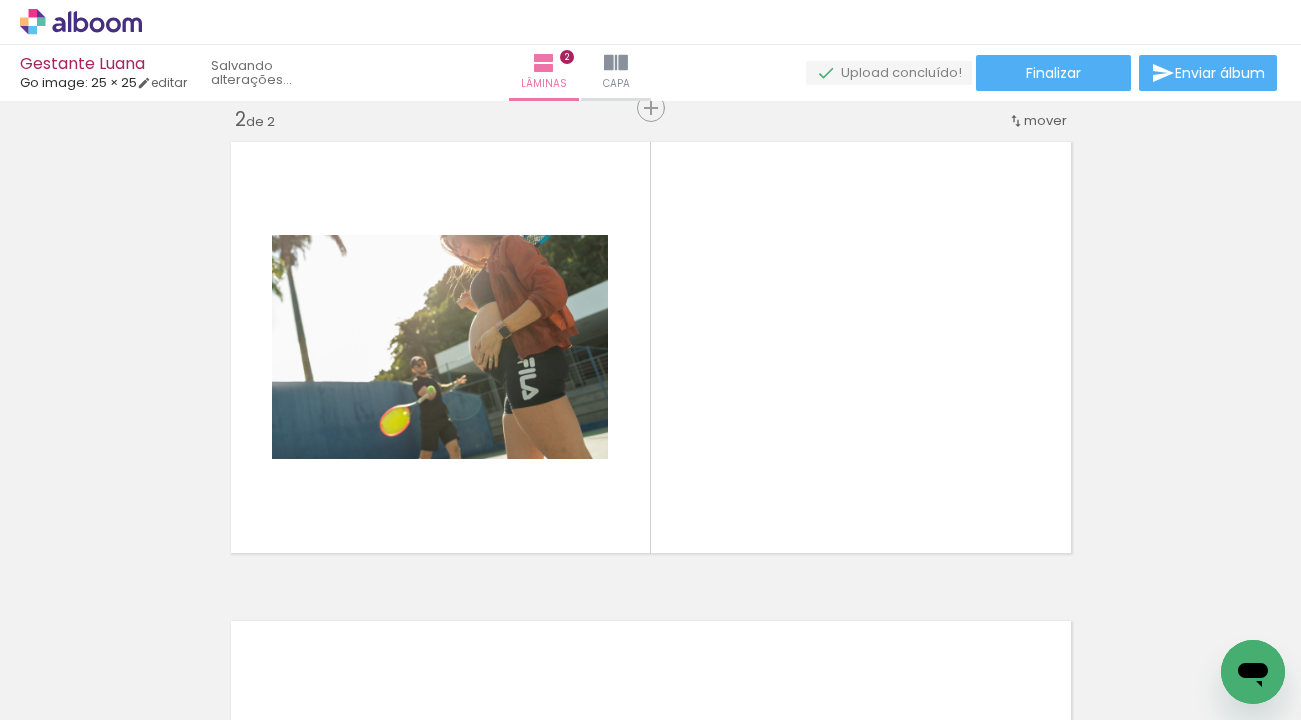 scroll, scrollTop: 504, scrollLeft: 0, axis: vertical 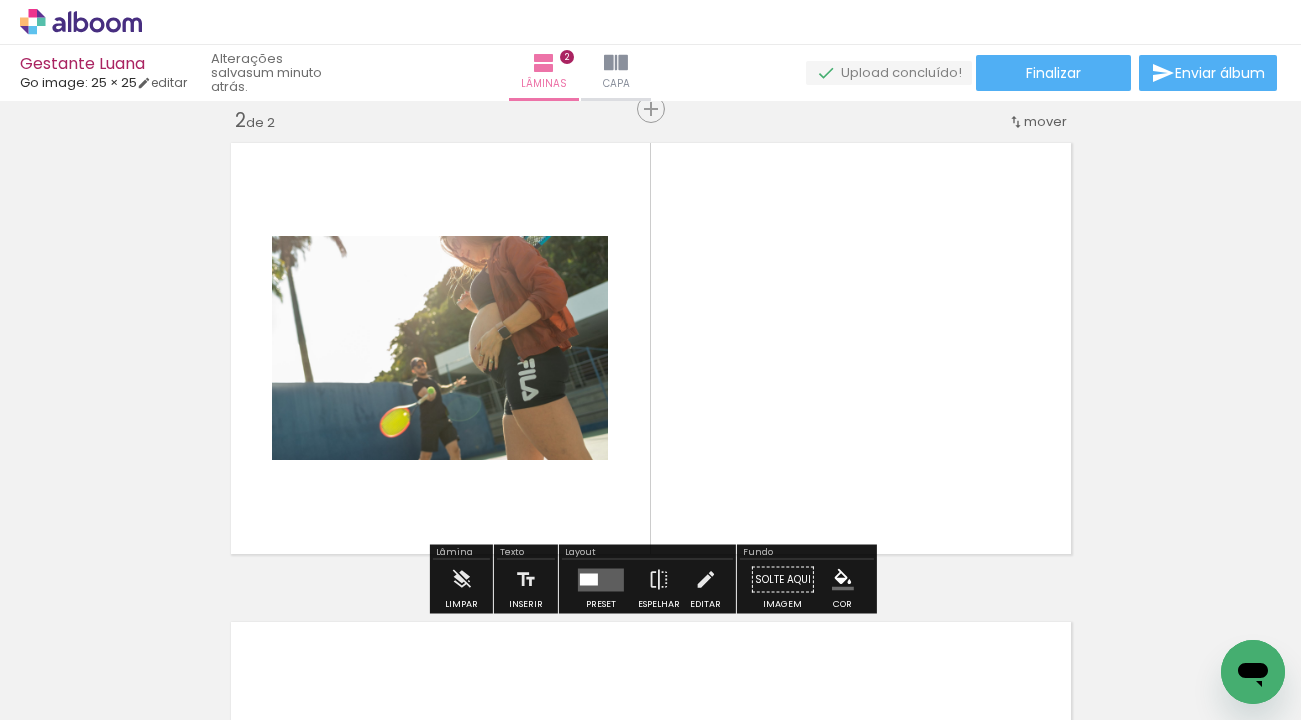 click at bounding box center (589, 579) 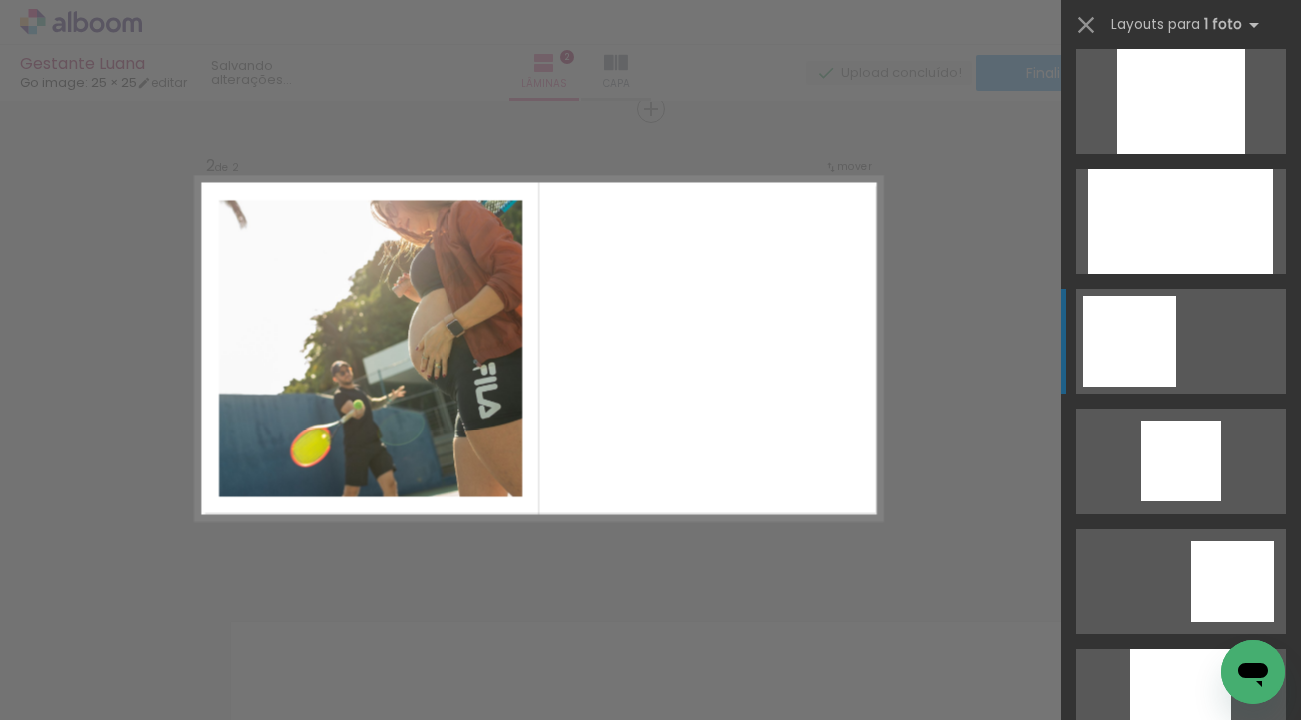 scroll, scrollTop: 1182, scrollLeft: 0, axis: vertical 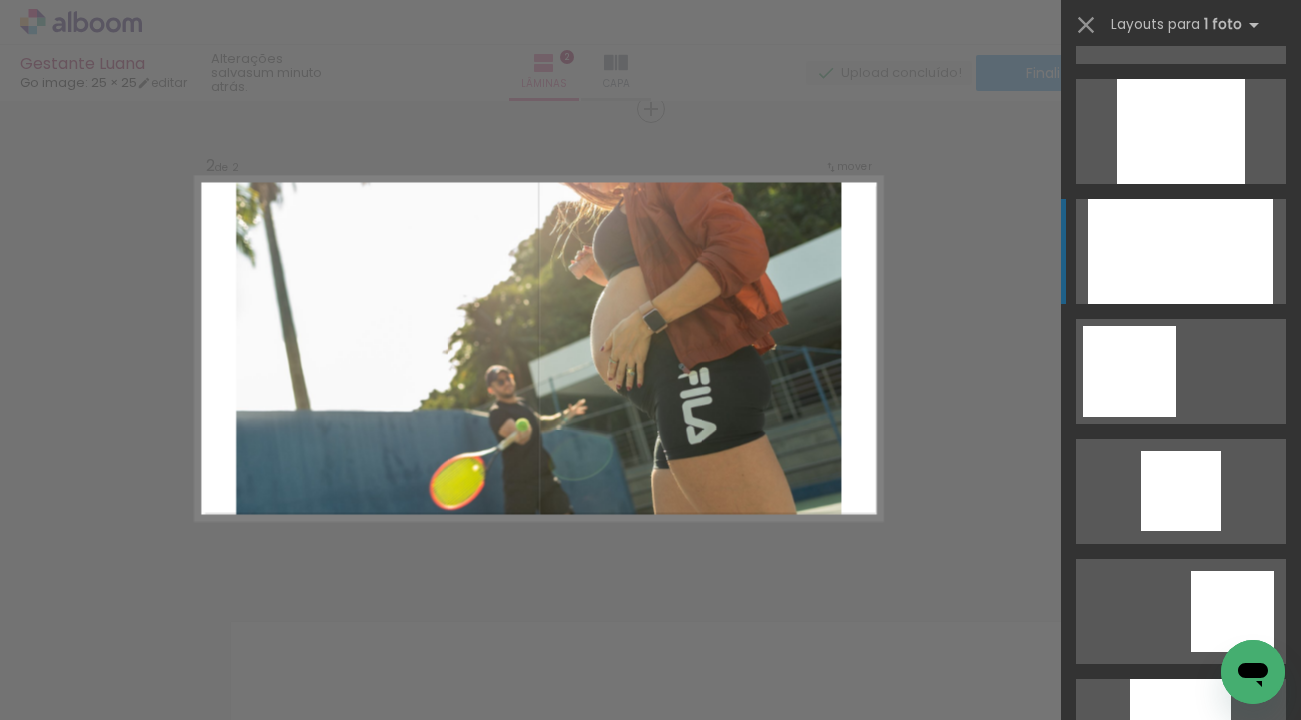 click at bounding box center (1180, 731) 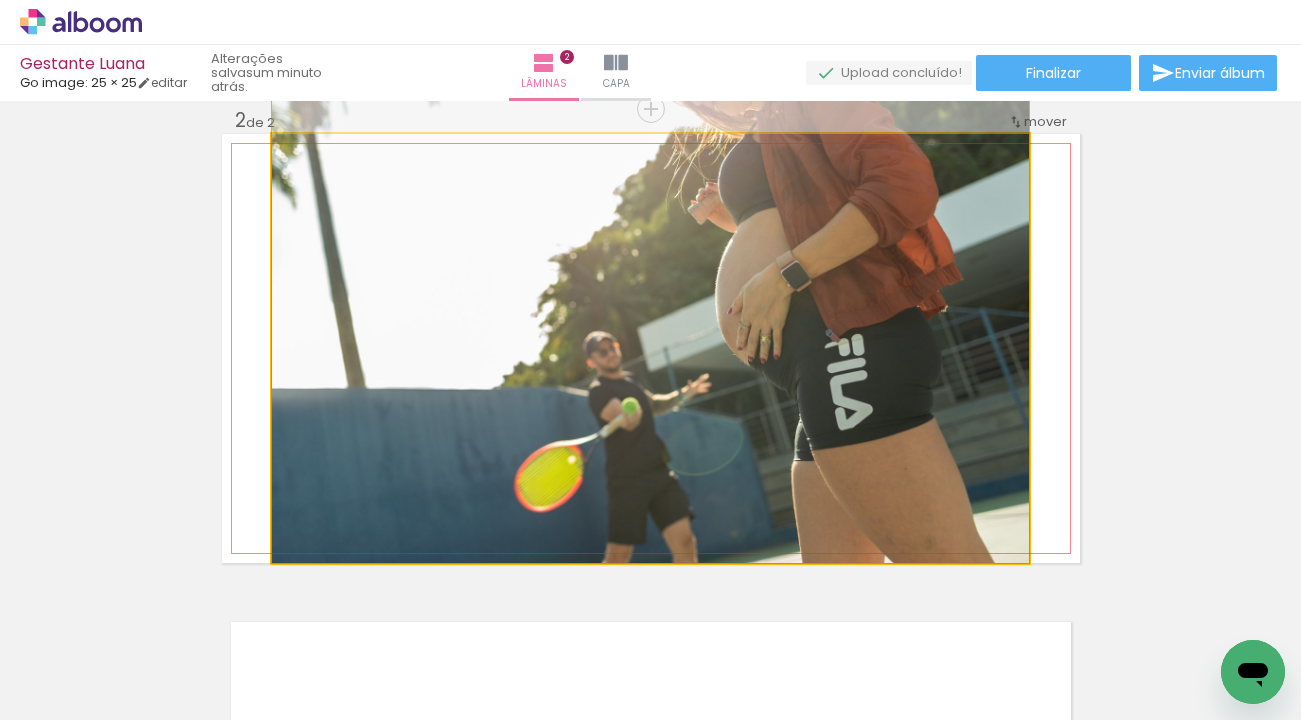 drag, startPoint x: 695, startPoint y: 419, endPoint x: 702, endPoint y: 369, distance: 50.48762 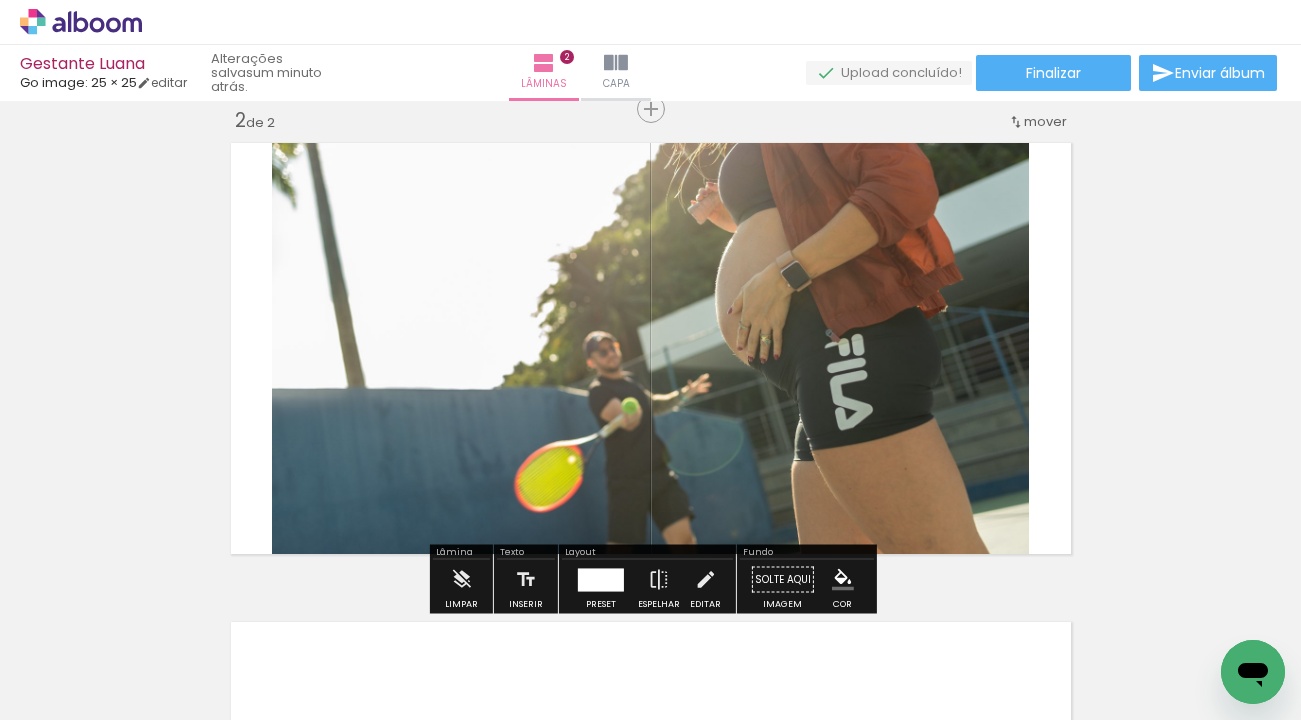 click on "Inserir lâmina 1  de 2  Inserir lâmina 2  de 2" at bounding box center (650, 323) 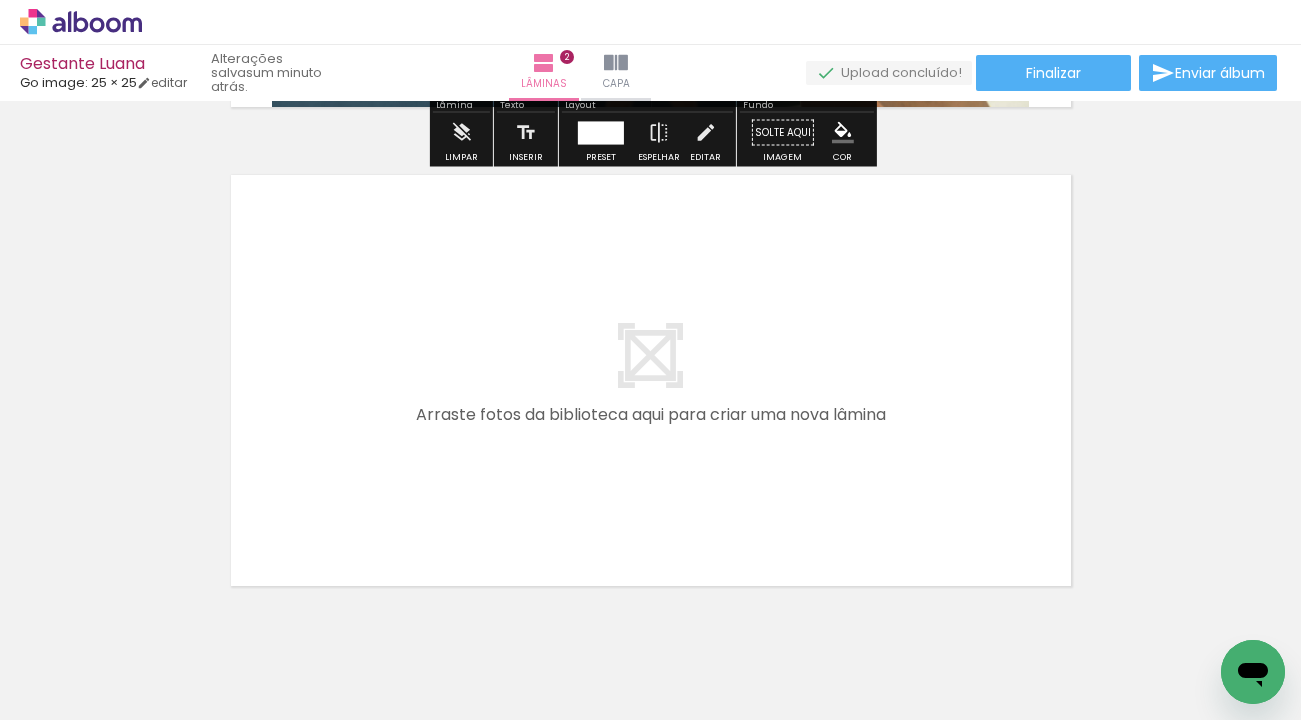 scroll, scrollTop: 952, scrollLeft: 0, axis: vertical 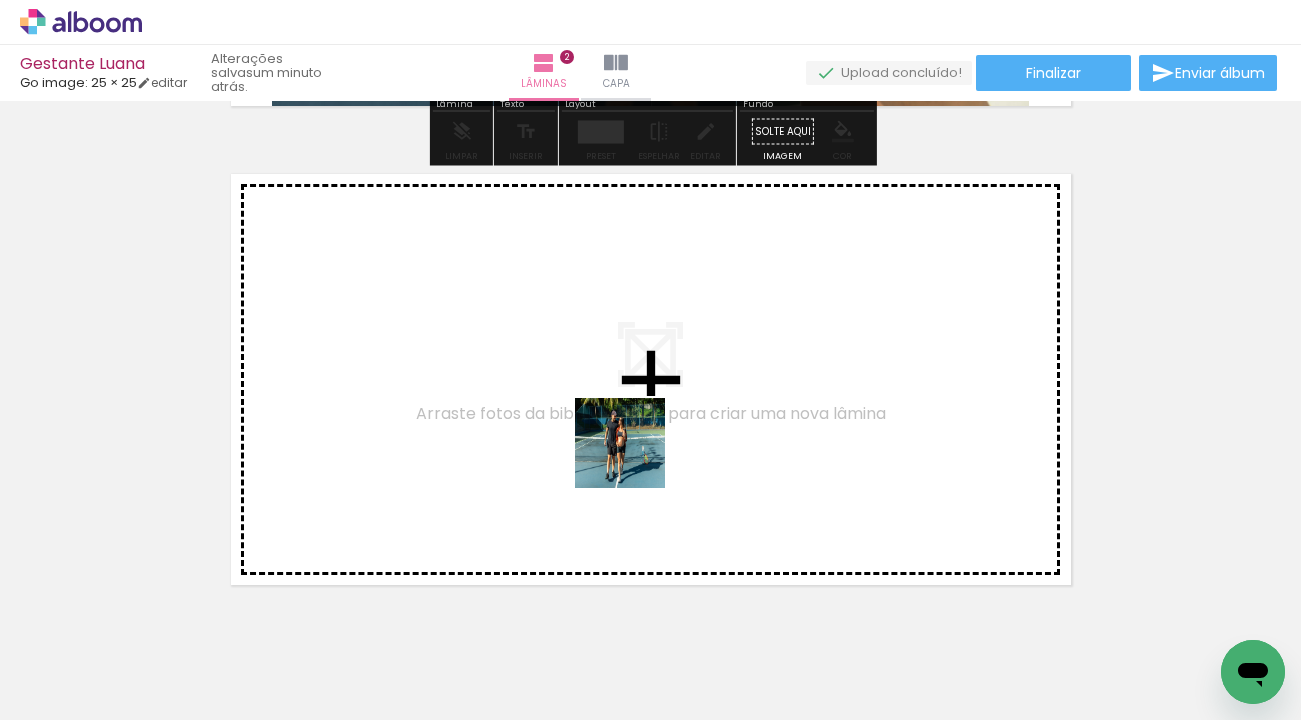 click at bounding box center (650, 360) 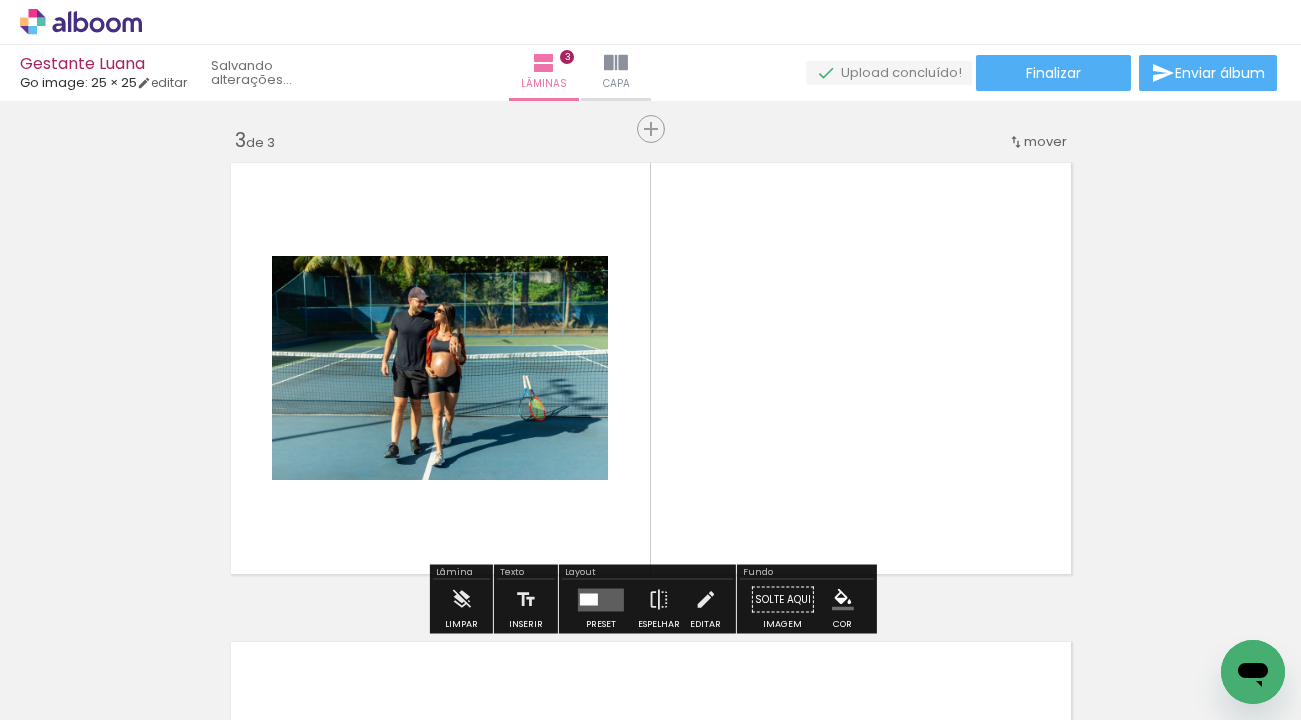 scroll, scrollTop: 983, scrollLeft: 0, axis: vertical 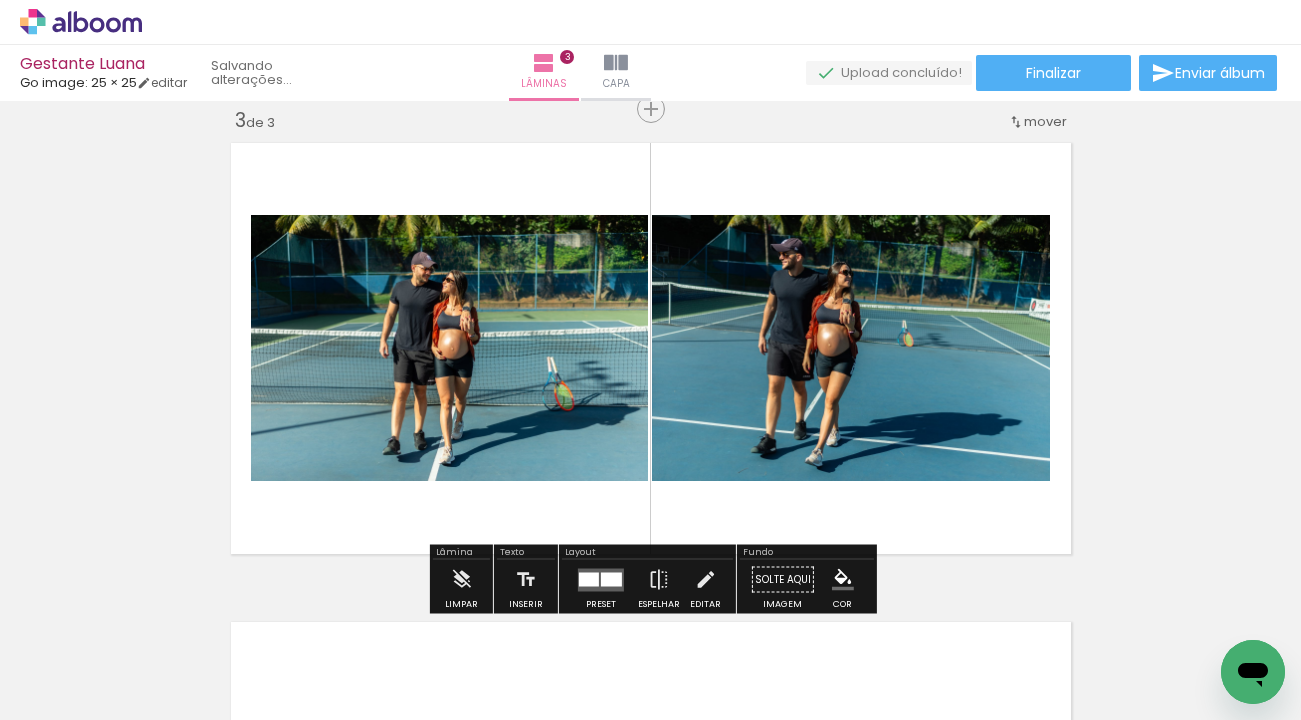 drag, startPoint x: 805, startPoint y: 624, endPoint x: 847, endPoint y: 429, distance: 199.4718 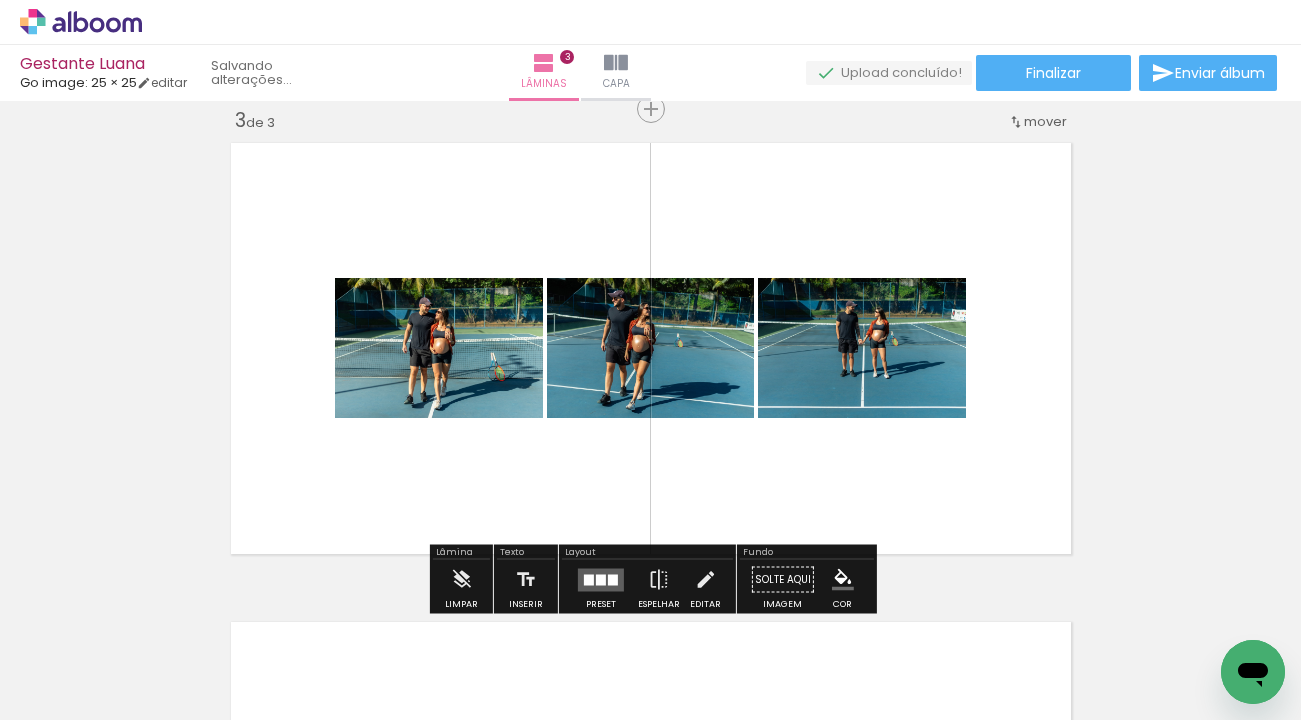 drag, startPoint x: 876, startPoint y: 576, endPoint x: 892, endPoint y: 431, distance: 145.88008 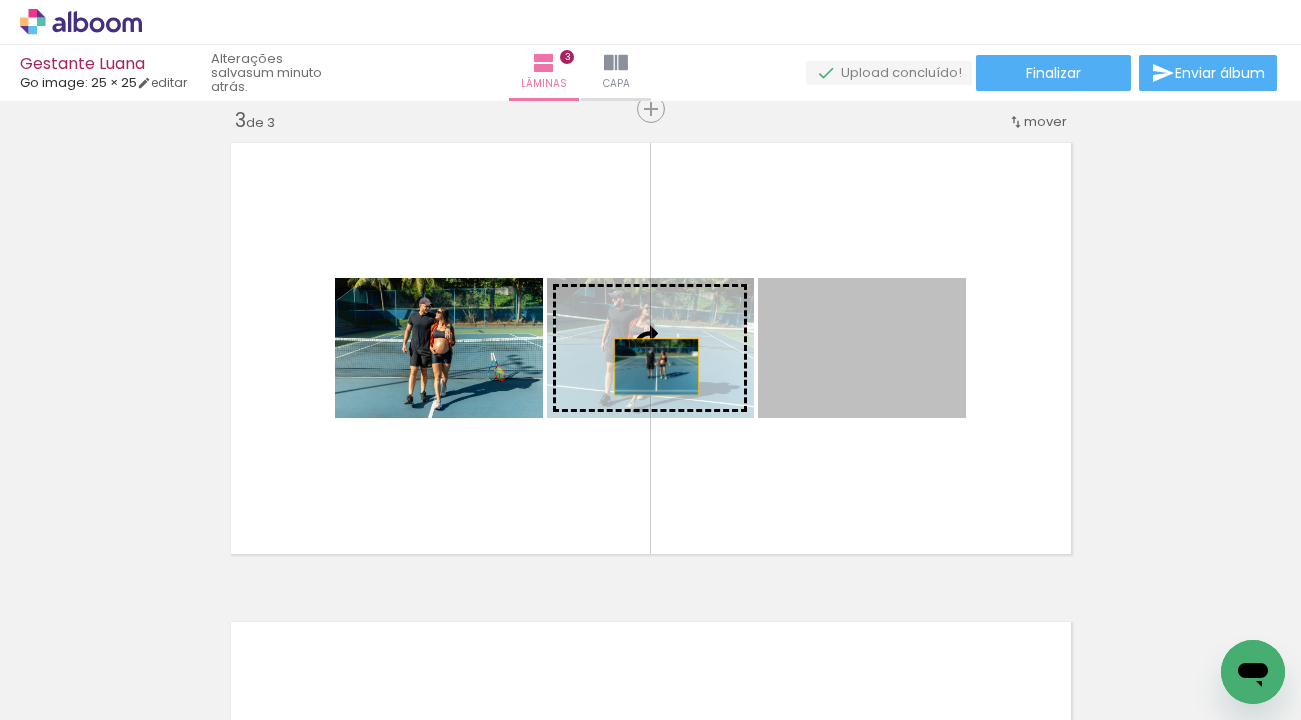 drag, startPoint x: 854, startPoint y: 371, endPoint x: 655, endPoint y: 367, distance: 199.04019 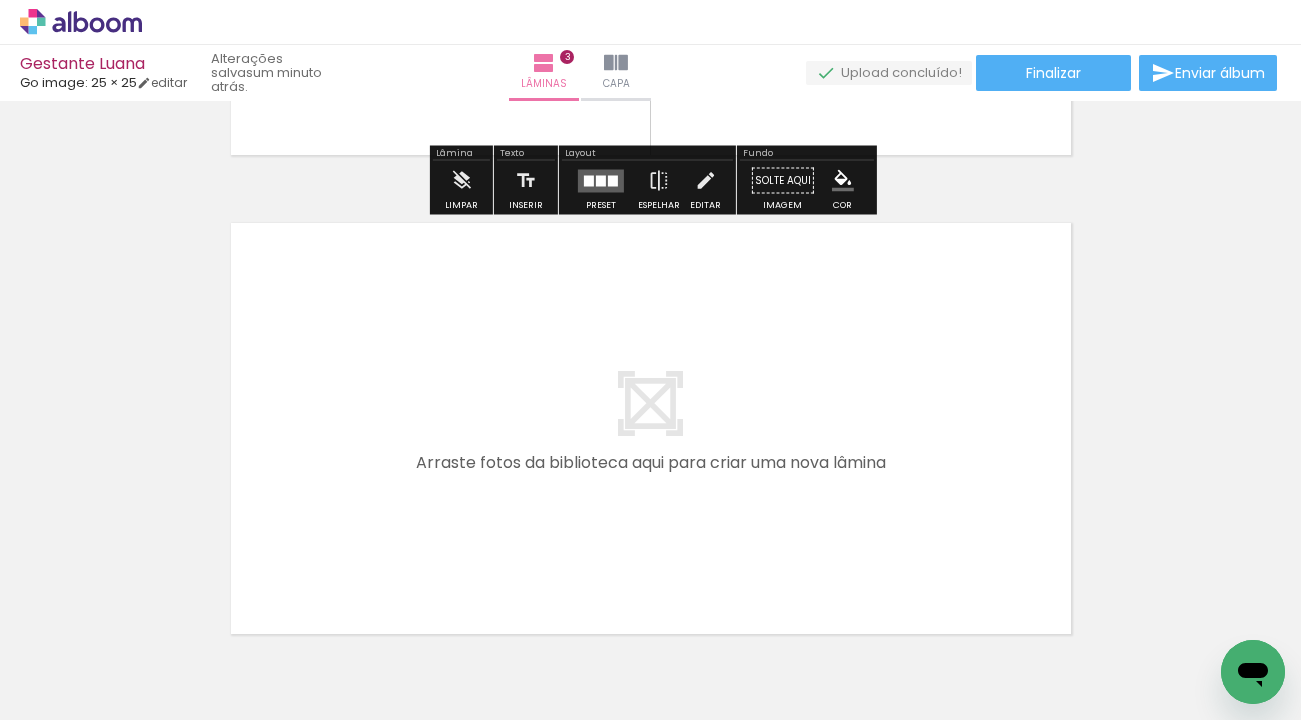scroll, scrollTop: 1398, scrollLeft: 0, axis: vertical 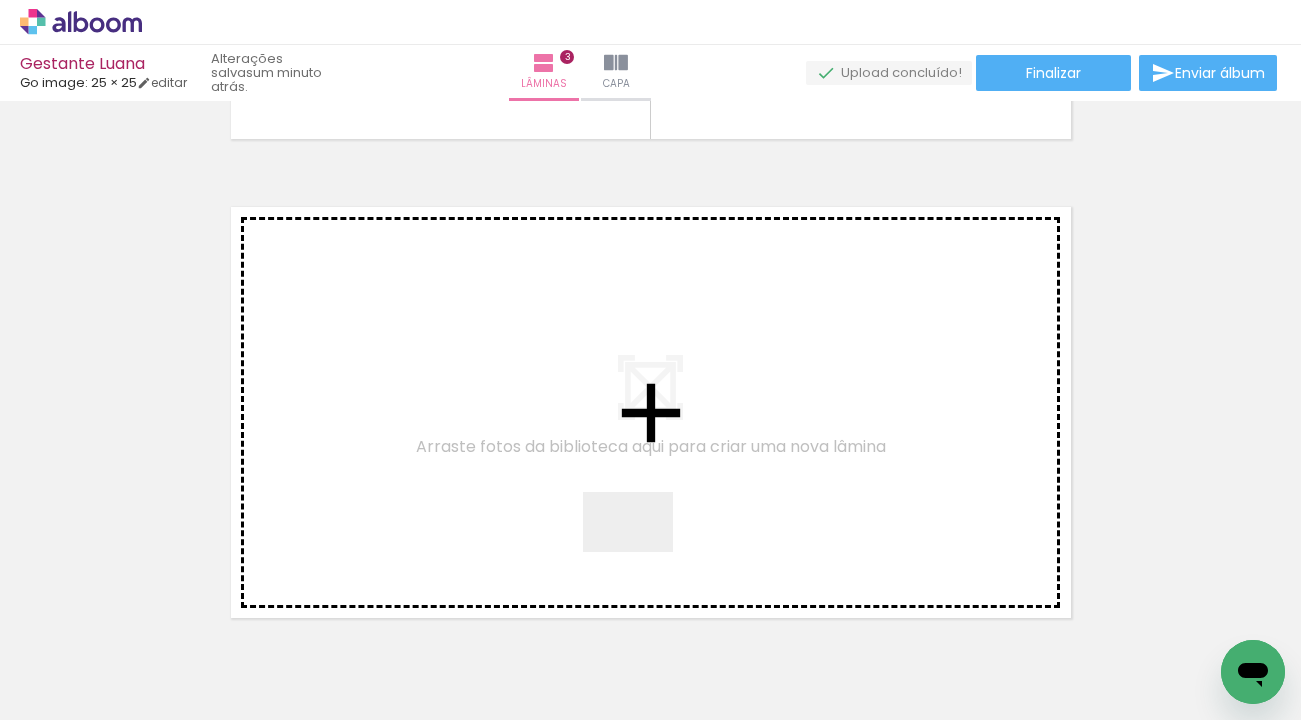 drag, startPoint x: 636, startPoint y: 658, endPoint x: 639, endPoint y: 484, distance: 174.02586 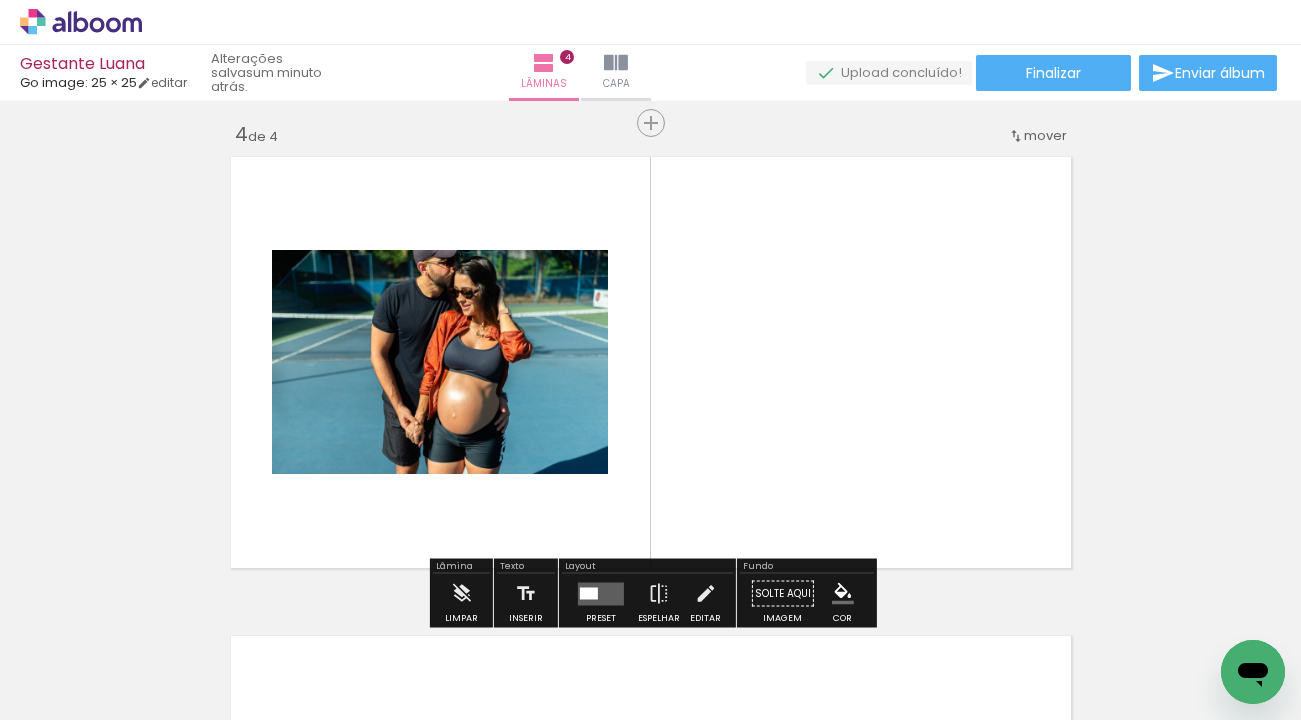 scroll, scrollTop: 1462, scrollLeft: 0, axis: vertical 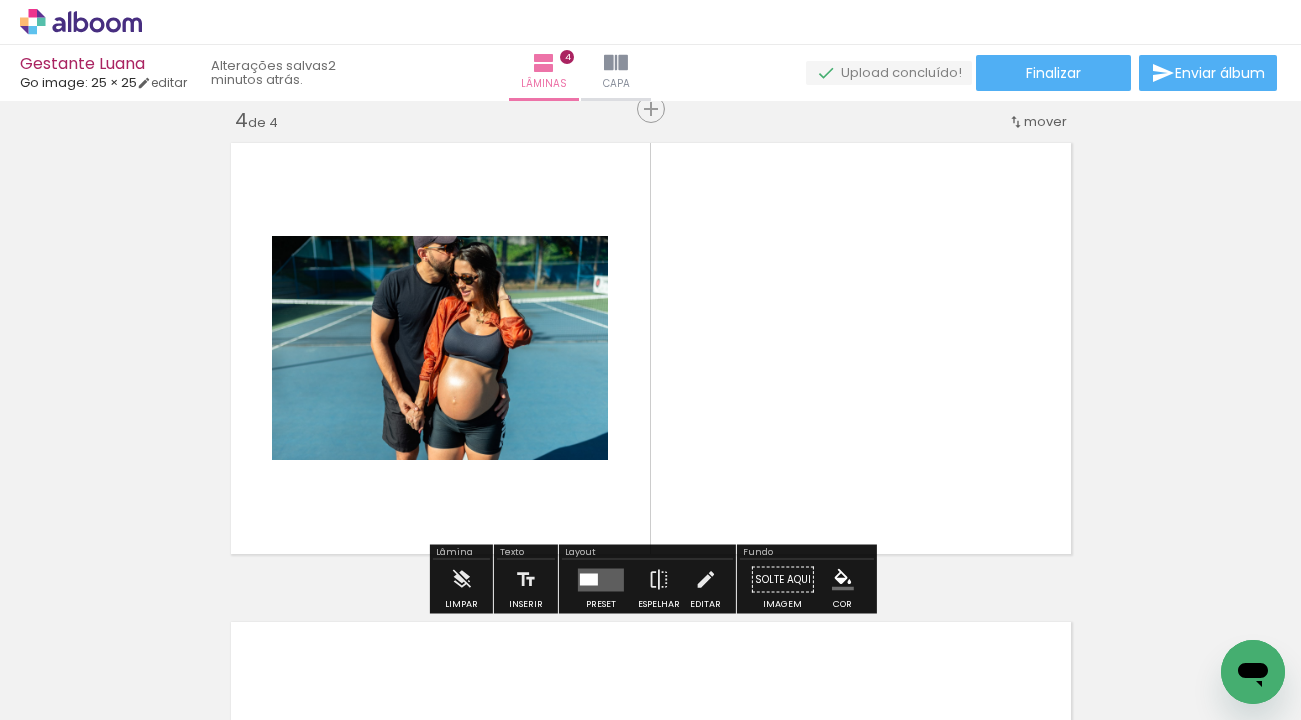 click at bounding box center [601, 579] 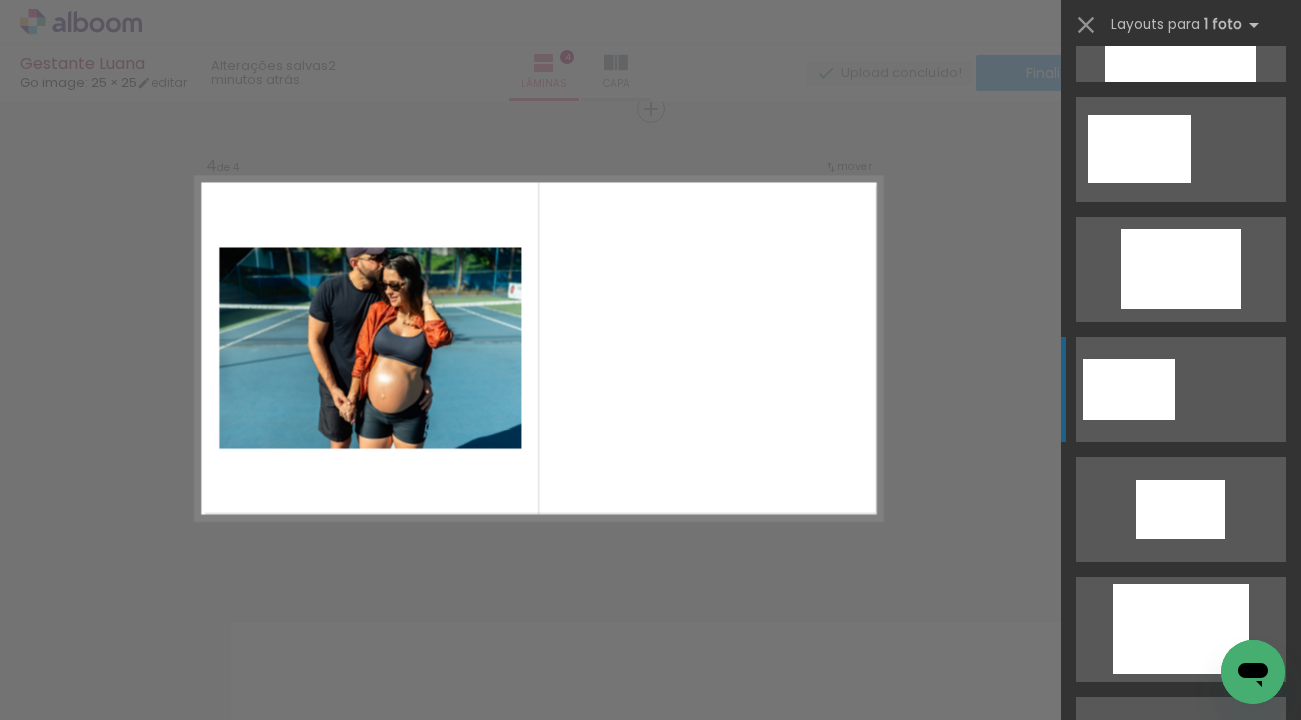 scroll, scrollTop: 442, scrollLeft: 0, axis: vertical 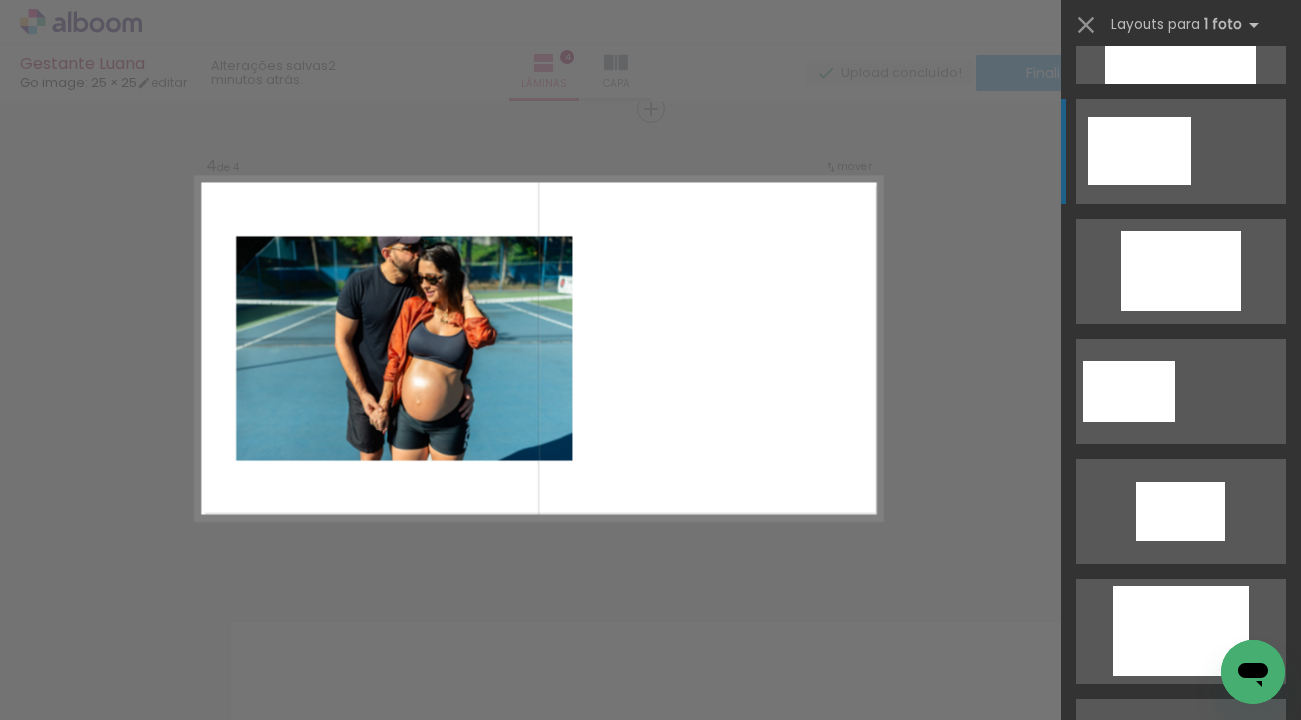 click at bounding box center (1180, 511) 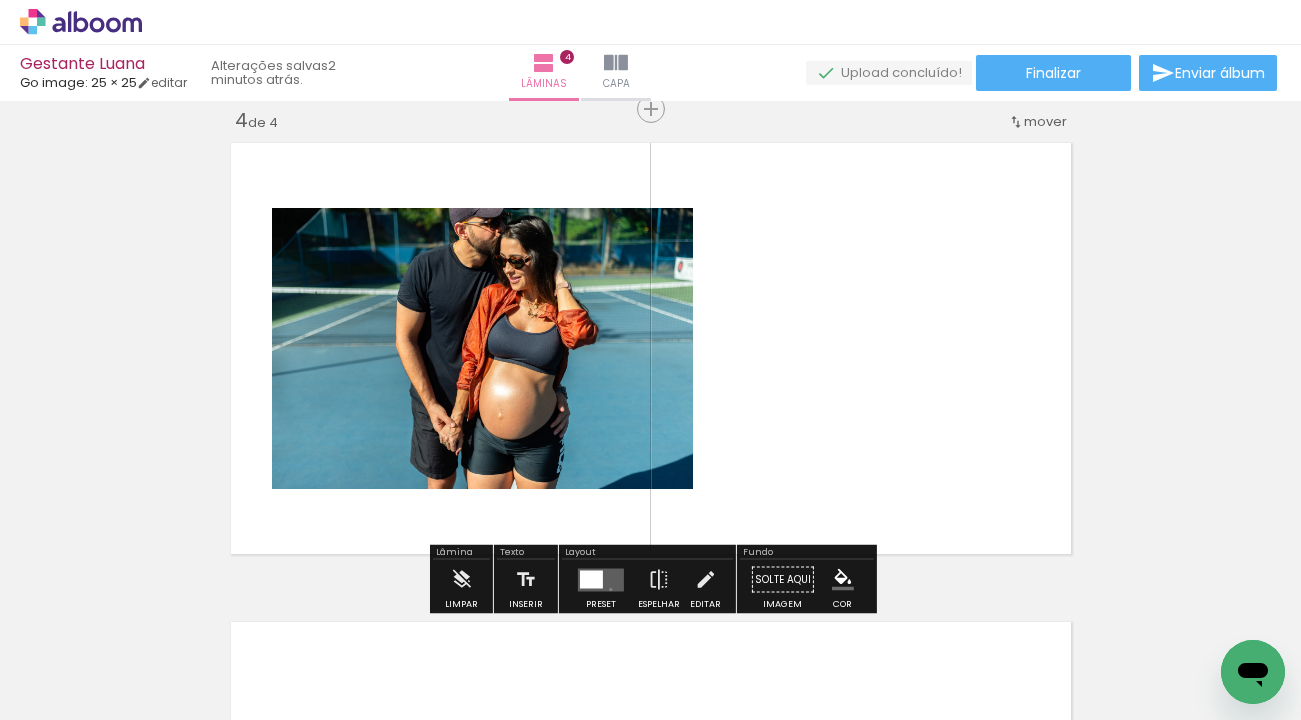 drag, startPoint x: 606, startPoint y: 589, endPoint x: 650, endPoint y: 575, distance: 46.173584 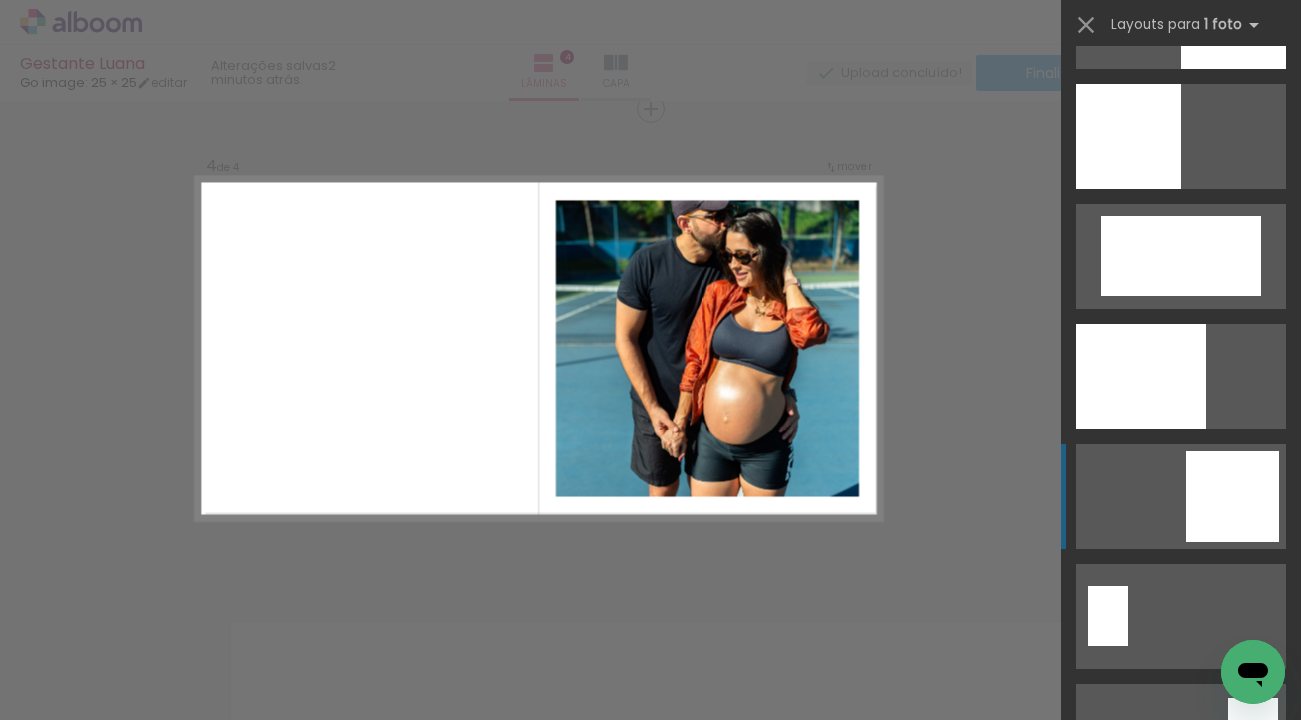 scroll, scrollTop: 3978, scrollLeft: 0, axis: vertical 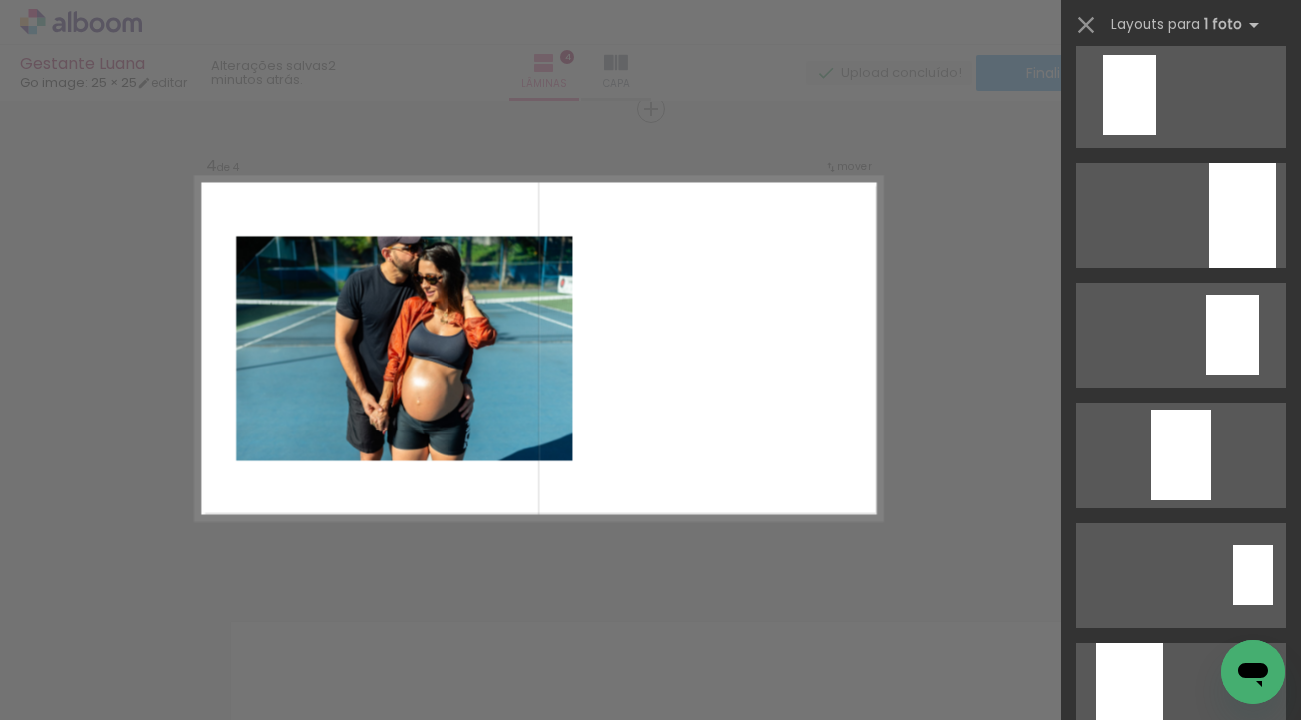 click on "Confirmar Cancelar" at bounding box center (650, -140) 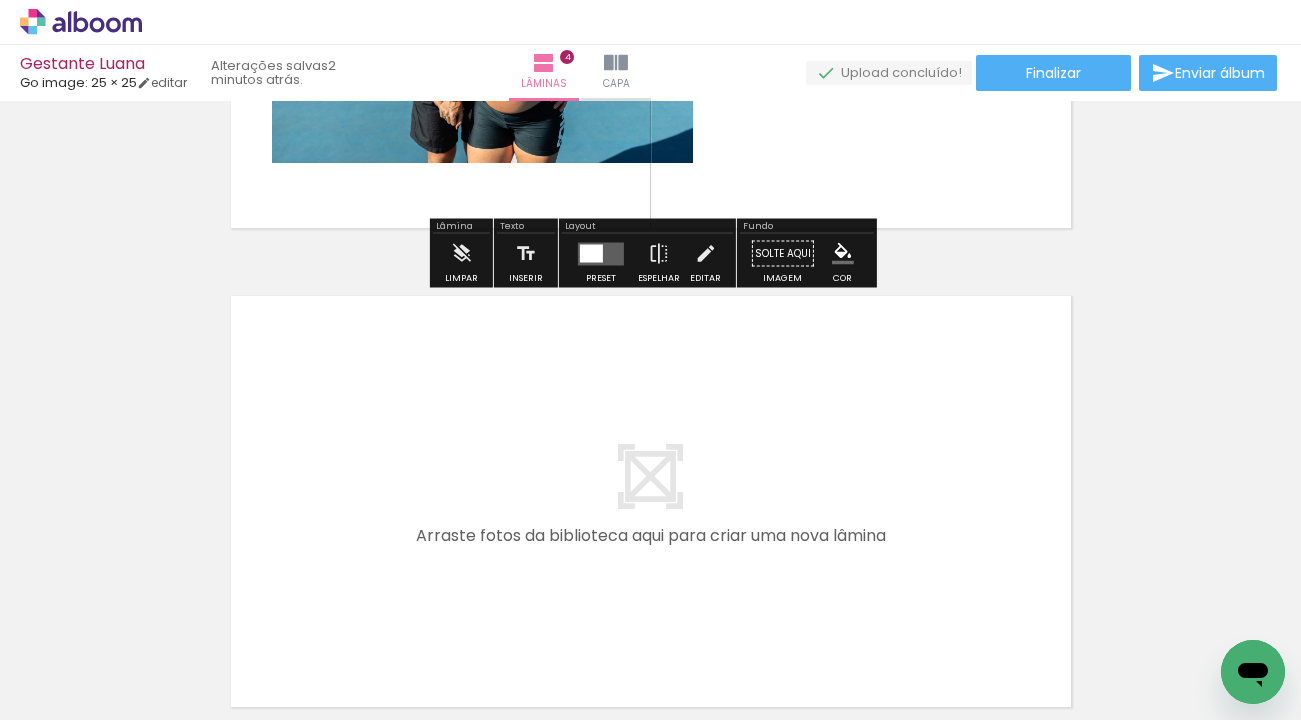 scroll, scrollTop: 1809, scrollLeft: 0, axis: vertical 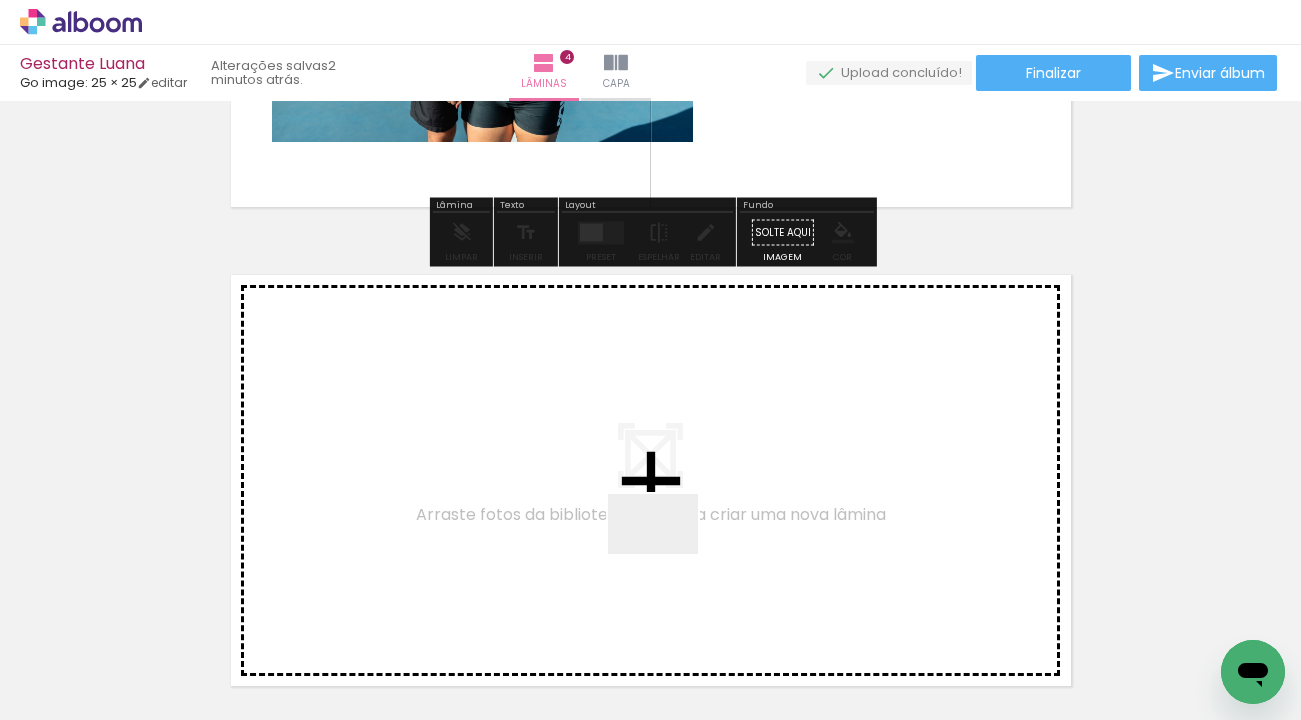 drag, startPoint x: 668, startPoint y: 554, endPoint x: 588, endPoint y: 454, distance: 128.06248 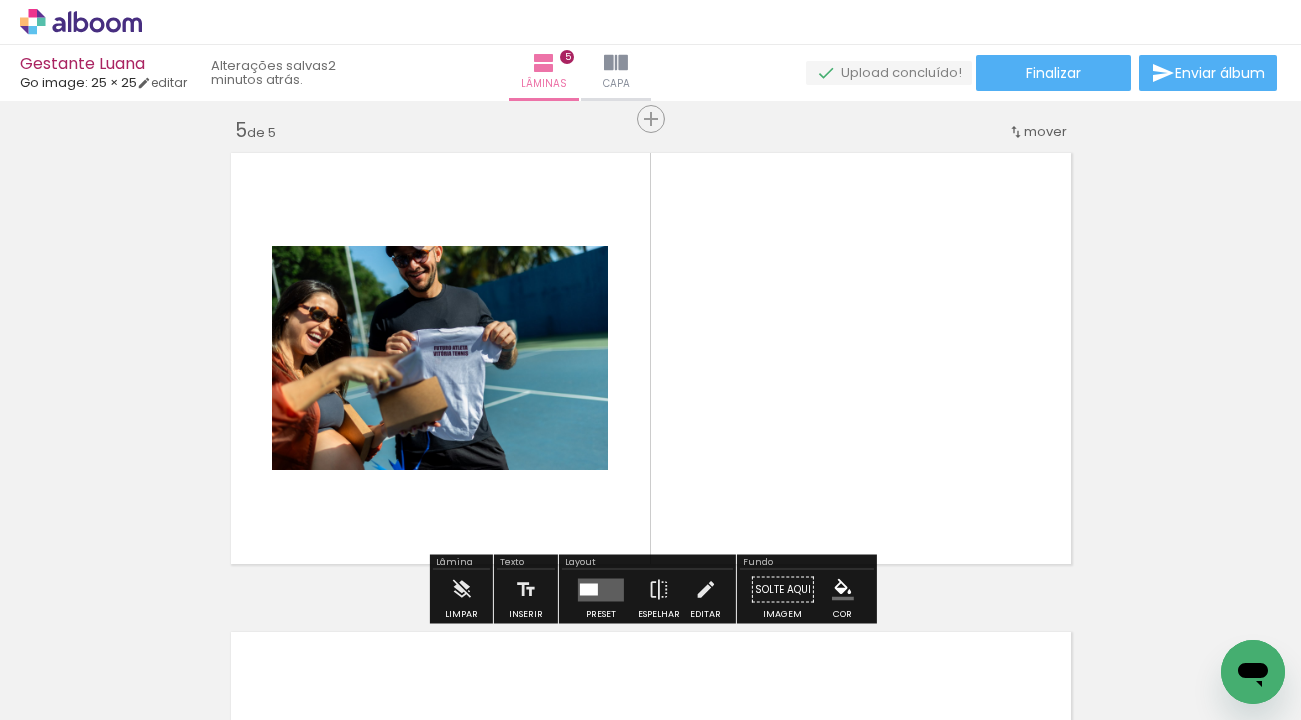 scroll, scrollTop: 1941, scrollLeft: 0, axis: vertical 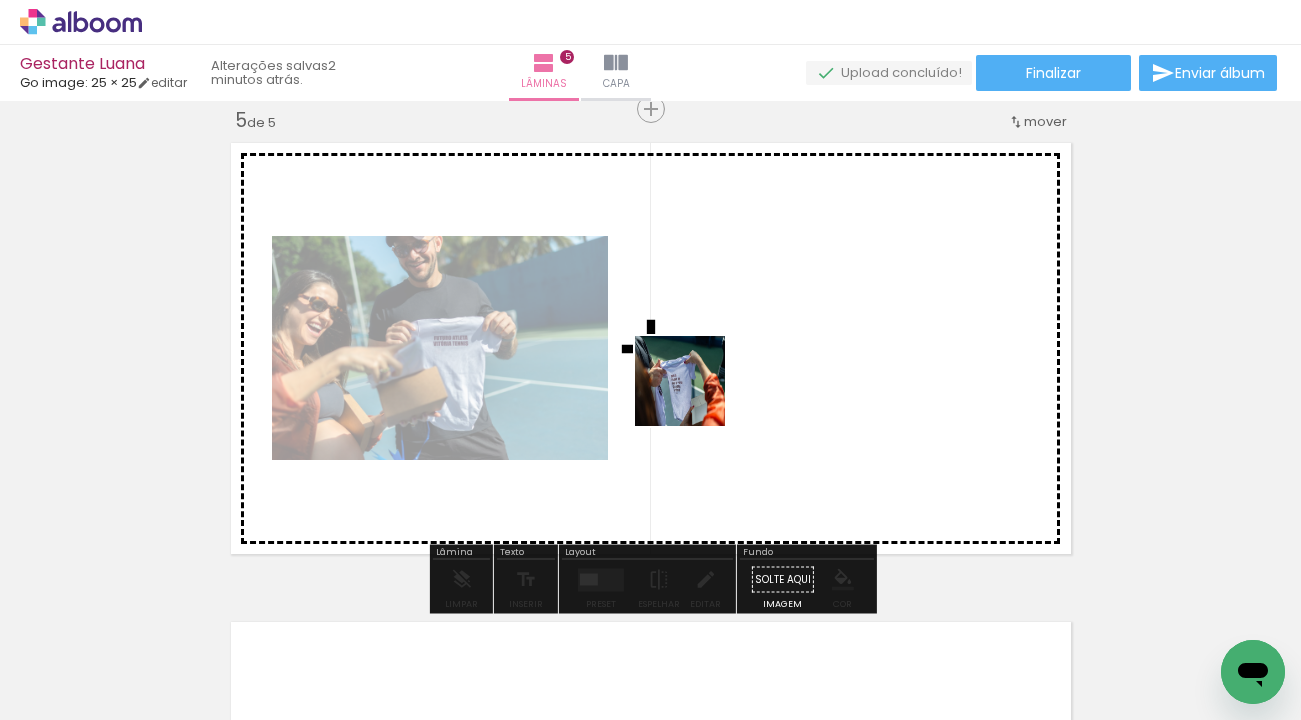 drag, startPoint x: 836, startPoint y: 642, endPoint x: 695, endPoint y: 394, distance: 285.28058 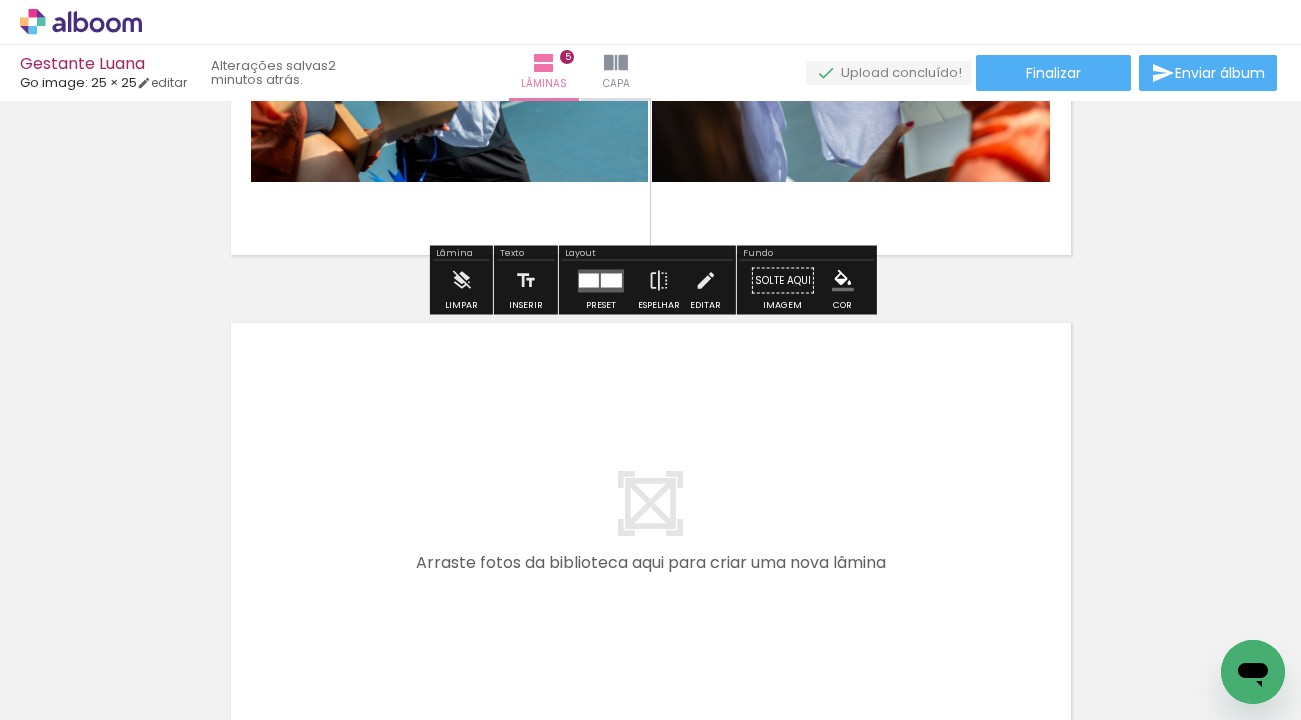 scroll, scrollTop: 2357, scrollLeft: 0, axis: vertical 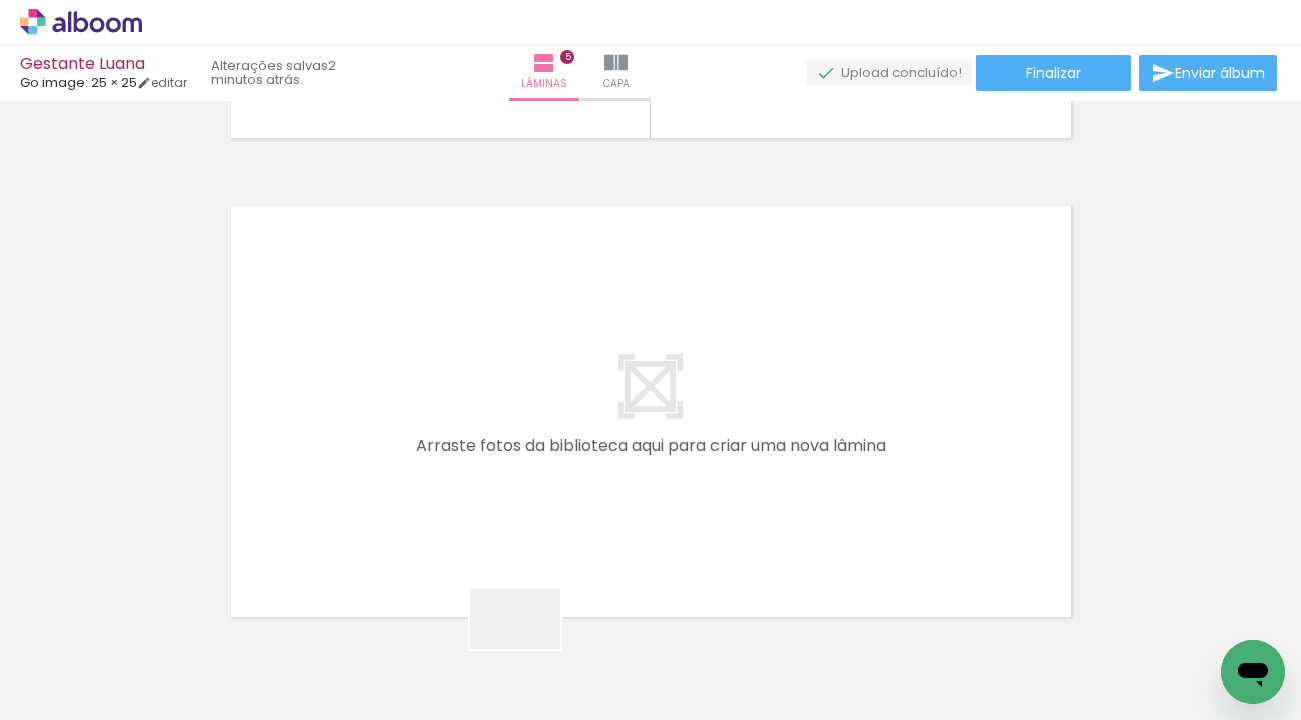 drag, startPoint x: 530, startPoint y: 672, endPoint x: 512, endPoint y: 470, distance: 202.8004 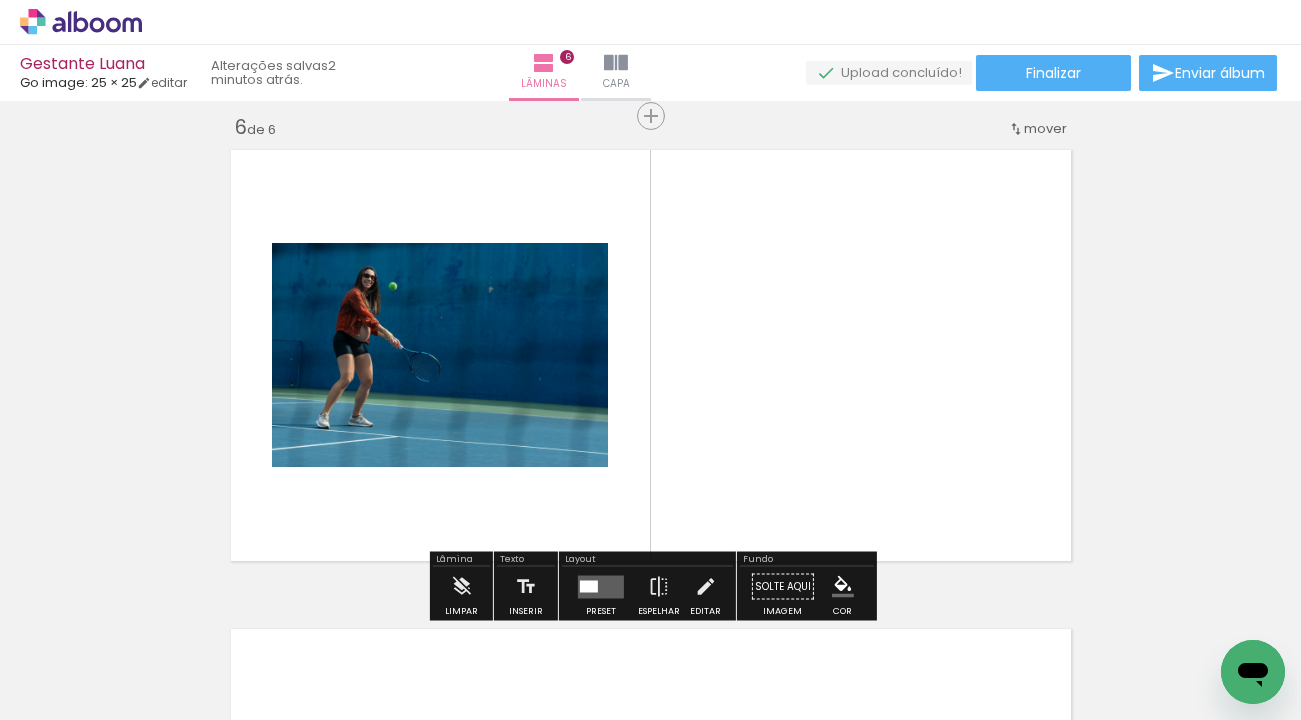 scroll, scrollTop: 2420, scrollLeft: 0, axis: vertical 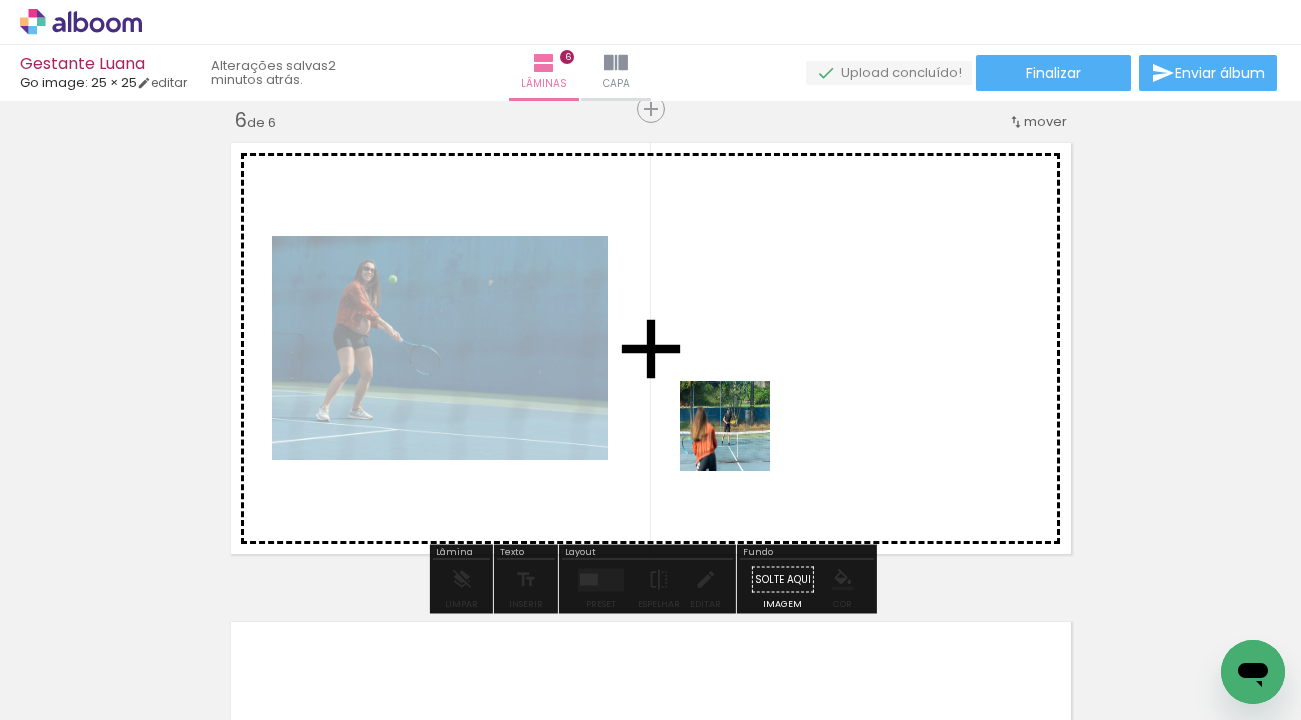 click at bounding box center [650, 360] 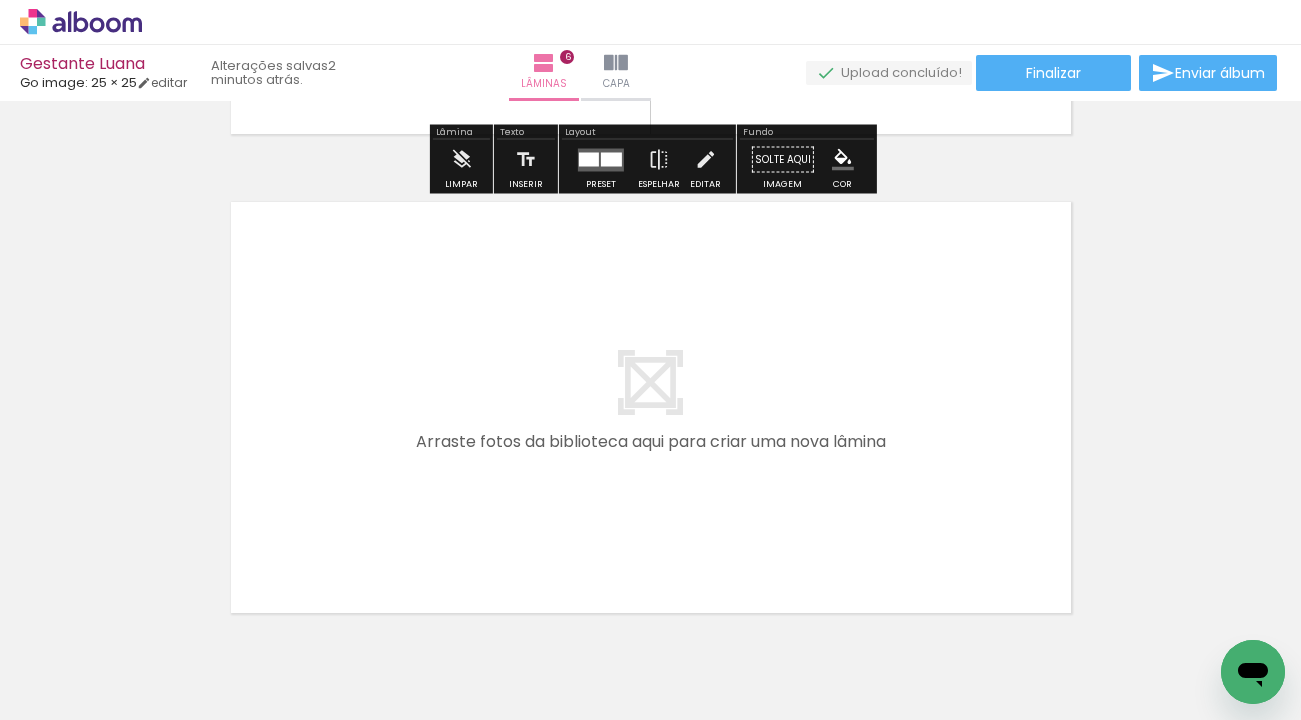 scroll, scrollTop: 2847, scrollLeft: 0, axis: vertical 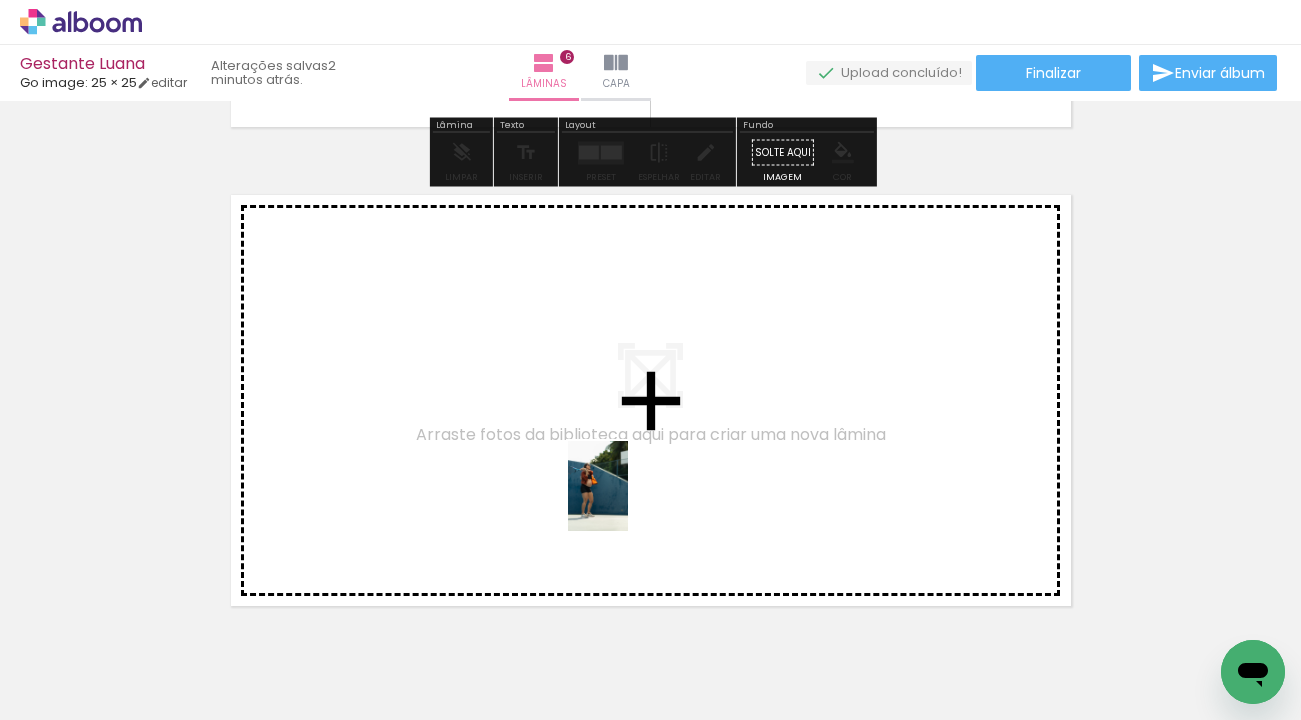 click at bounding box center [650, 360] 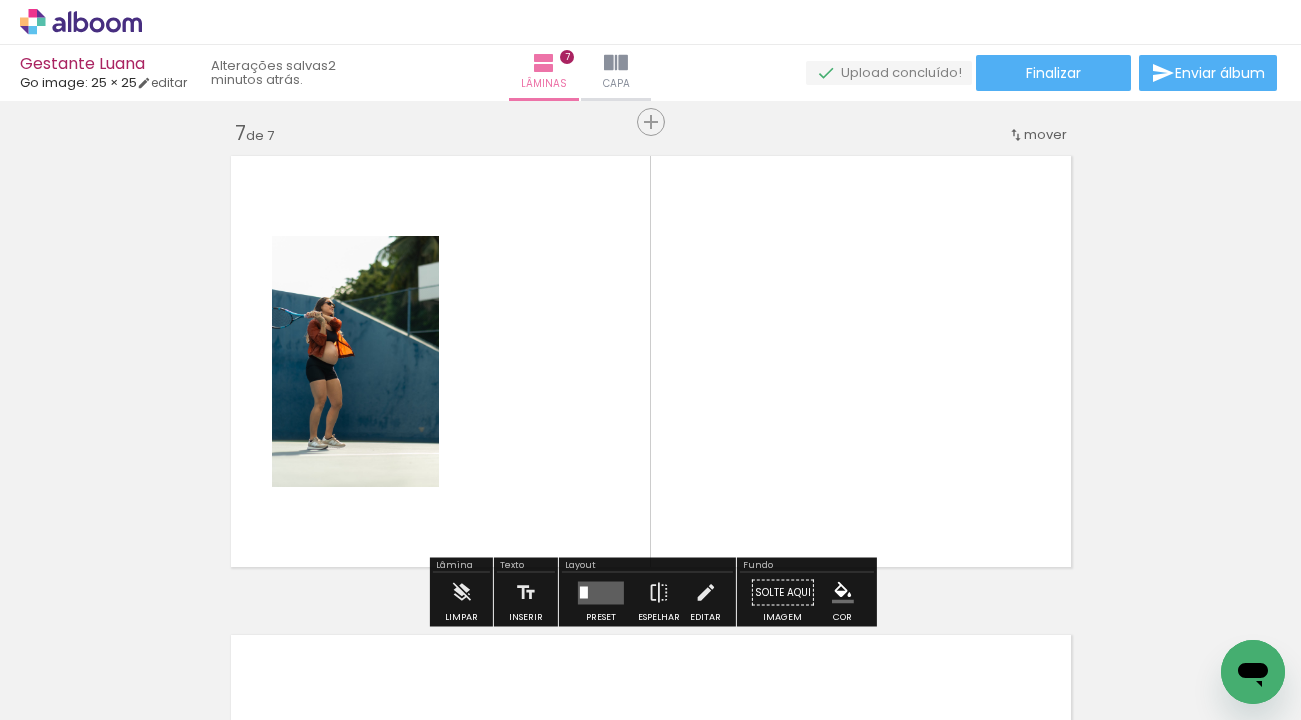 scroll, scrollTop: 2899, scrollLeft: 0, axis: vertical 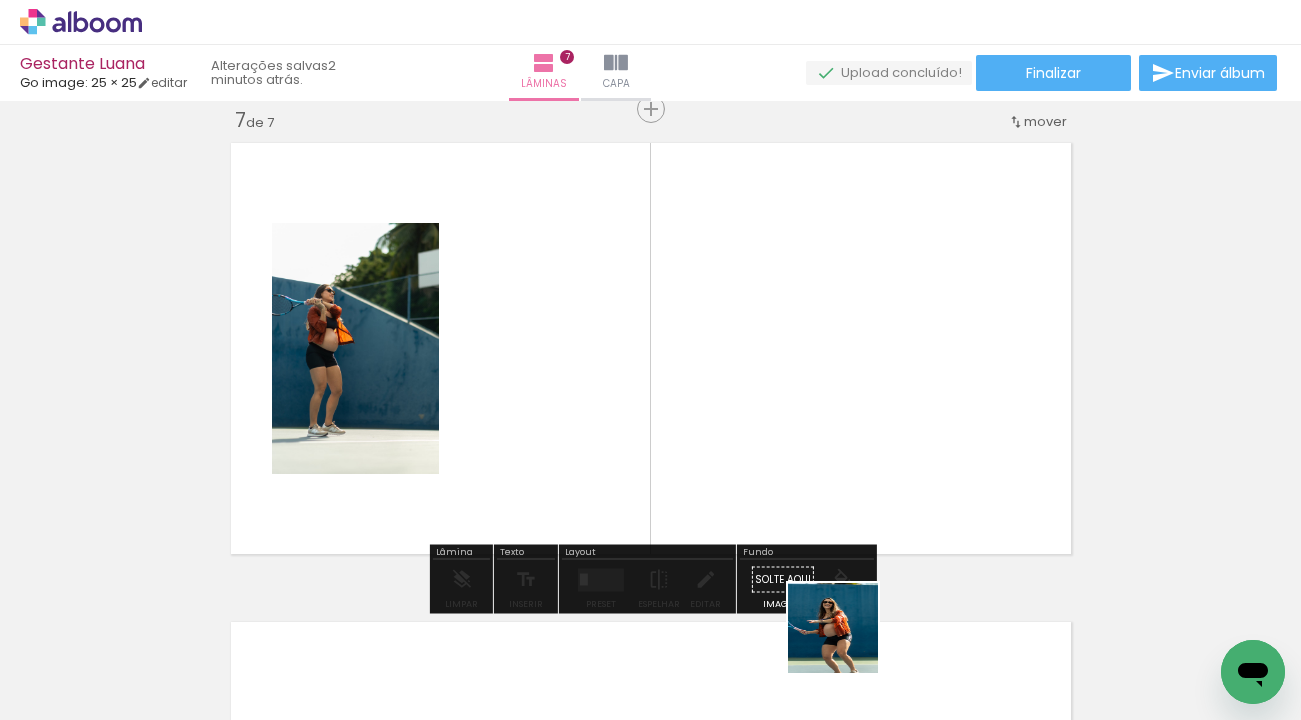 drag, startPoint x: 855, startPoint y: 667, endPoint x: 707, endPoint y: 407, distance: 299.17218 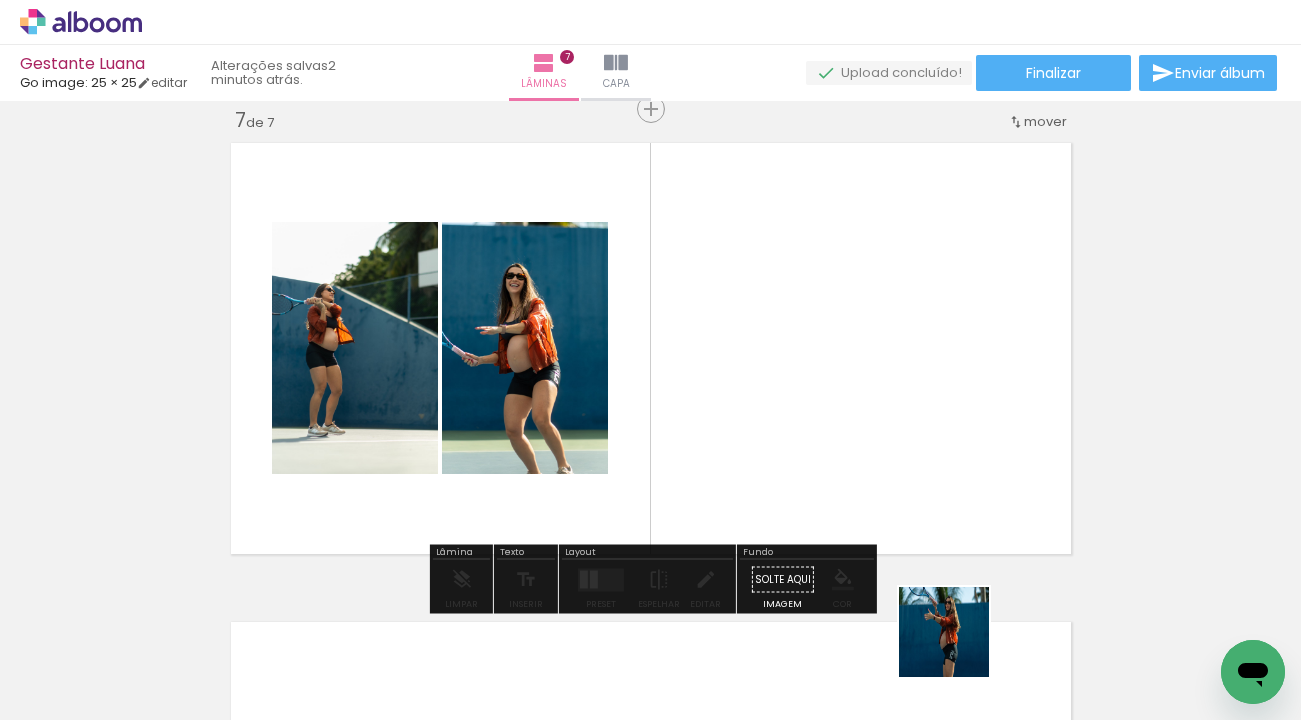 drag, startPoint x: 963, startPoint y: 659, endPoint x: 847, endPoint y: 413, distance: 271.97794 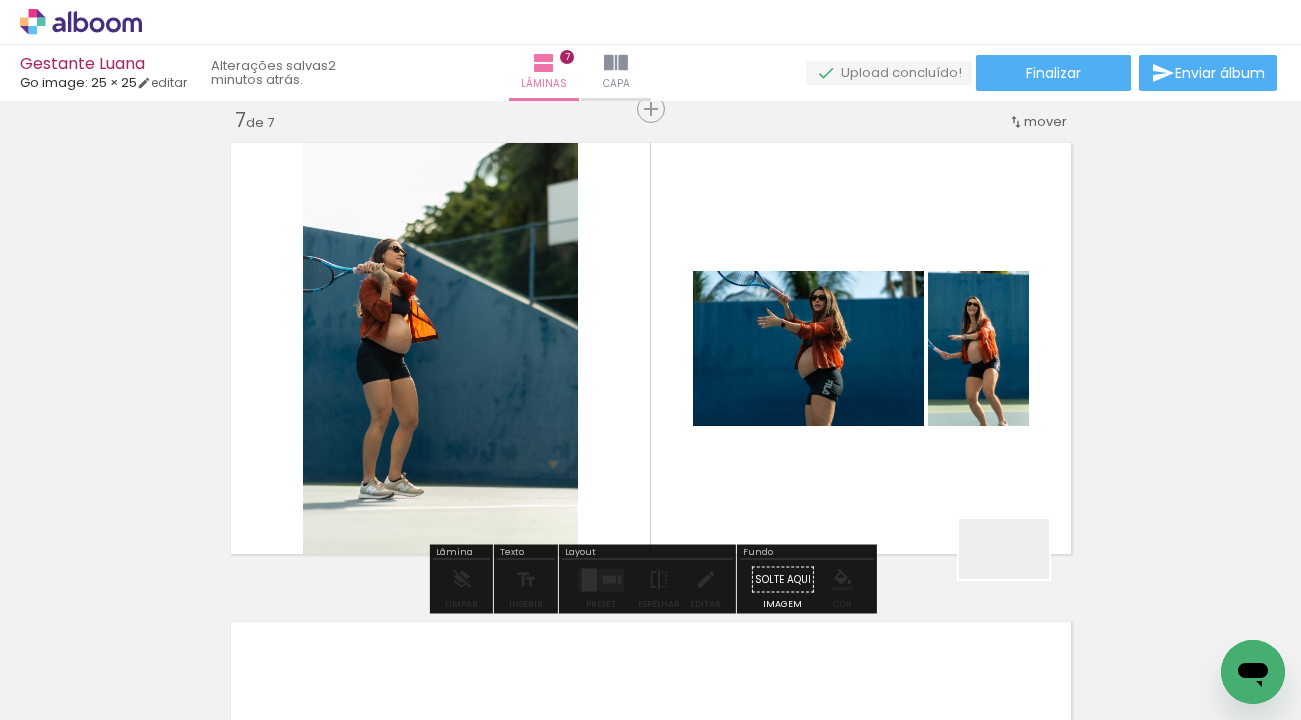 drag, startPoint x: 1055, startPoint y: 648, endPoint x: 954, endPoint y: 474, distance: 201.18896 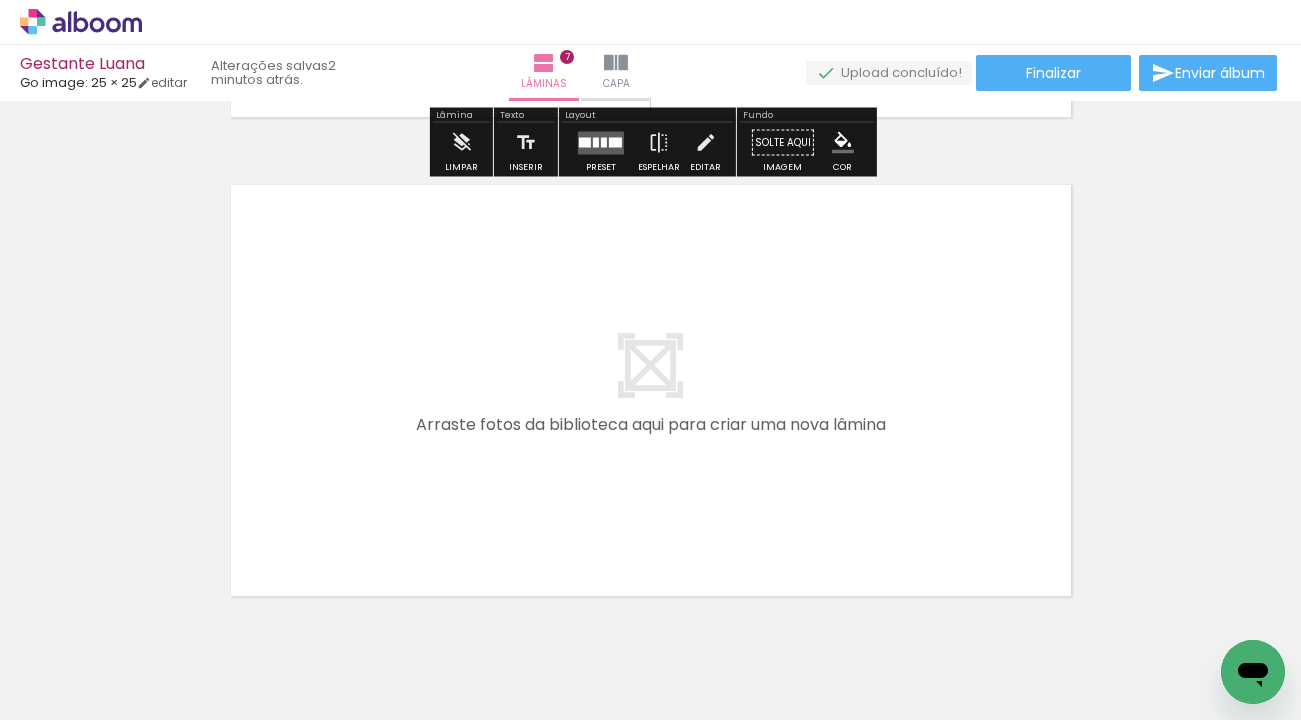 scroll, scrollTop: 3340, scrollLeft: 0, axis: vertical 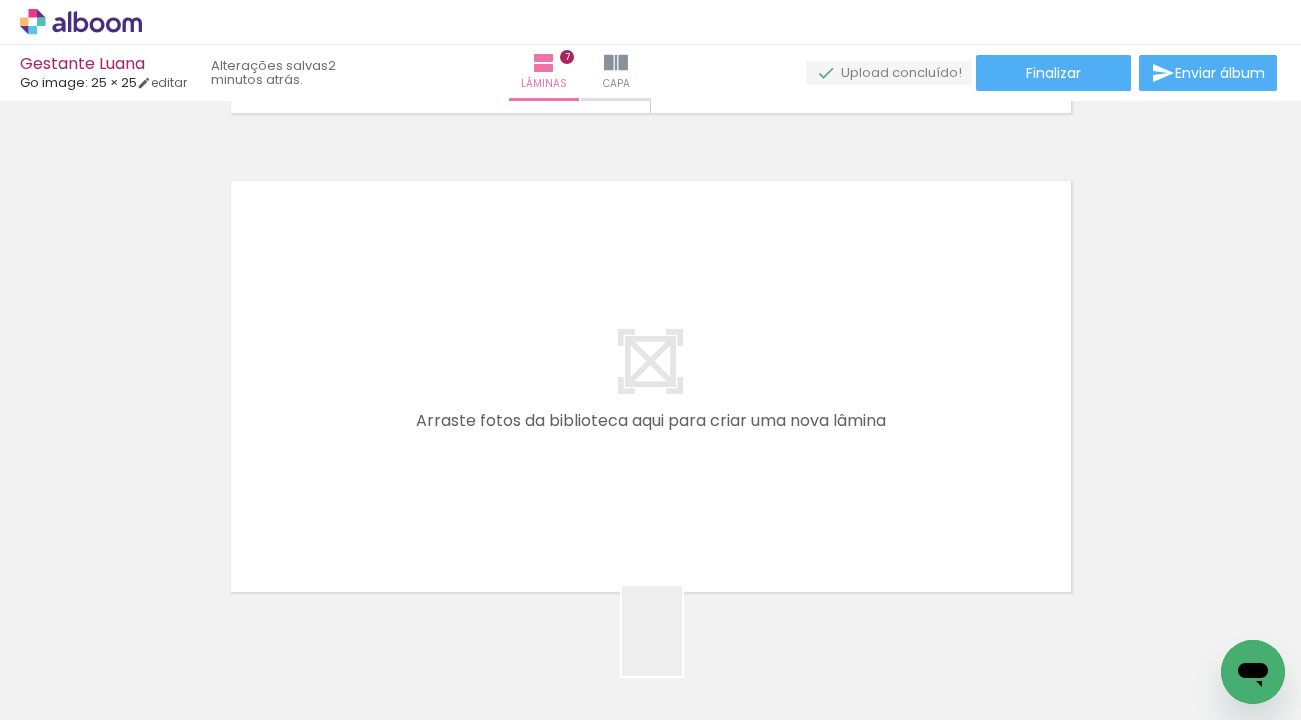 drag, startPoint x: 693, startPoint y: 671, endPoint x: 607, endPoint y: 477, distance: 212.20744 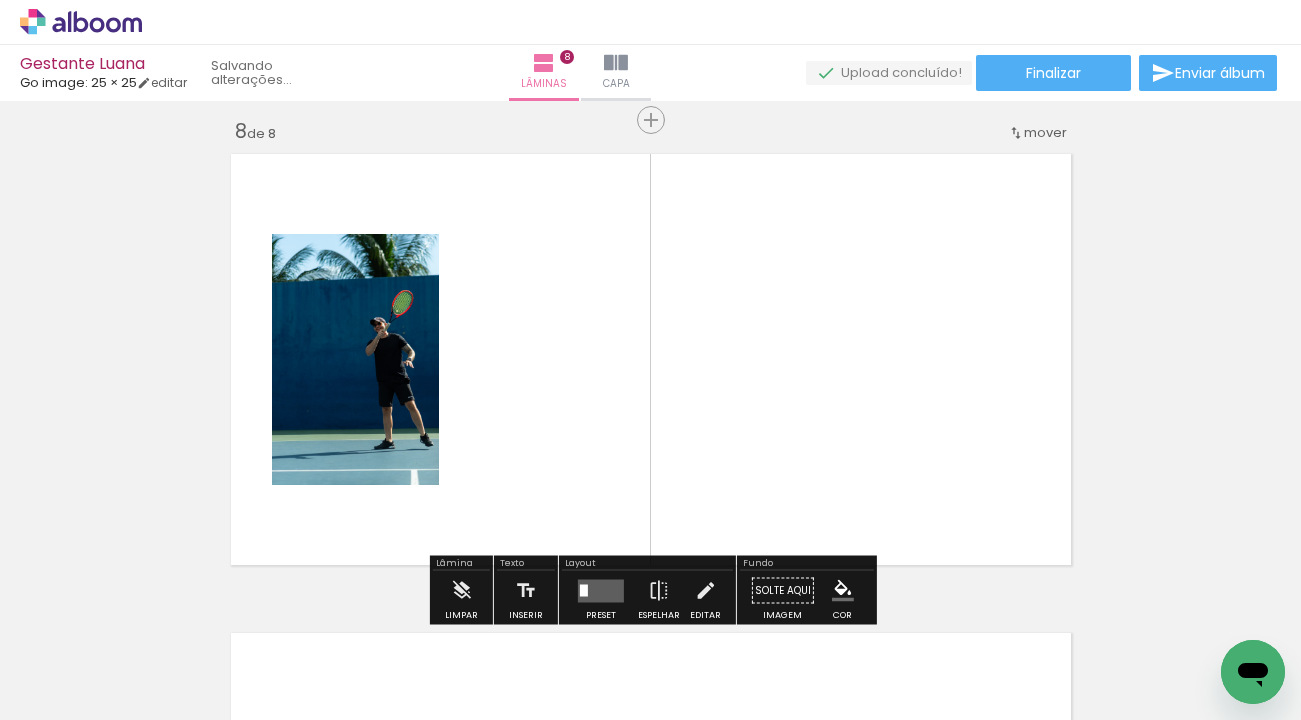 scroll, scrollTop: 3378, scrollLeft: 0, axis: vertical 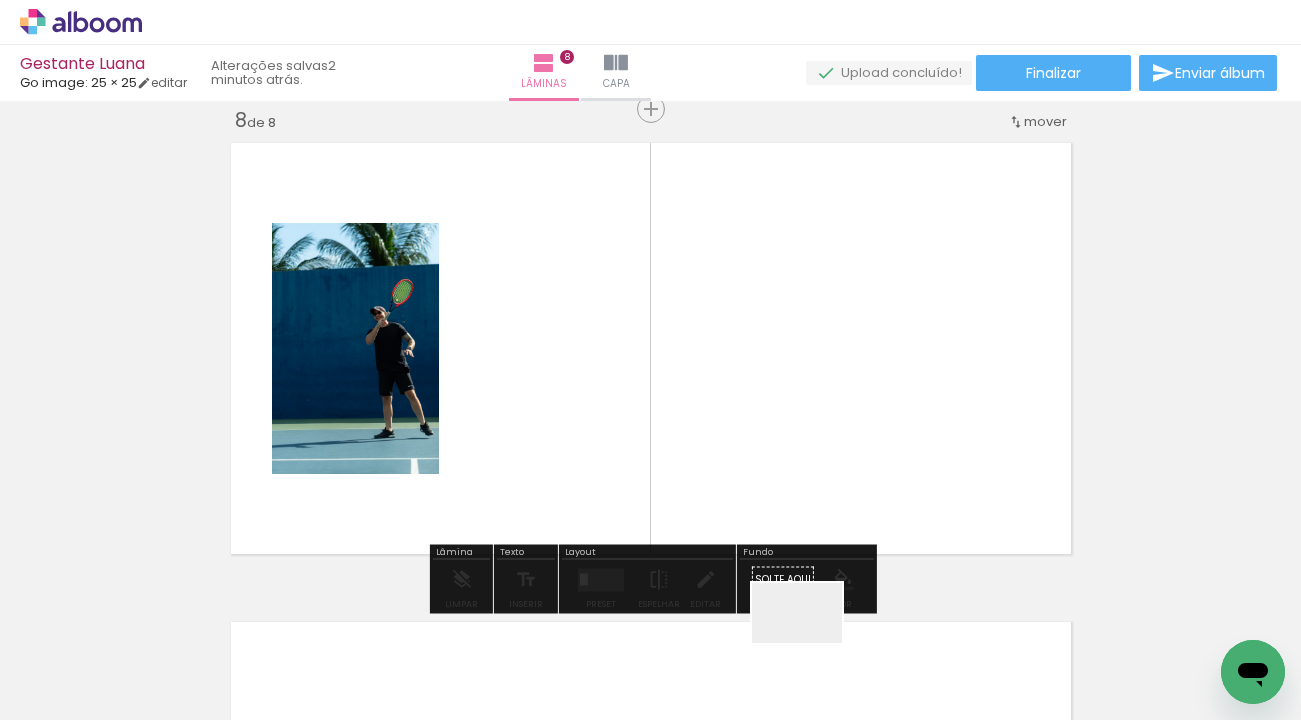 drag, startPoint x: 817, startPoint y: 657, endPoint x: 711, endPoint y: 390, distance: 287.27164 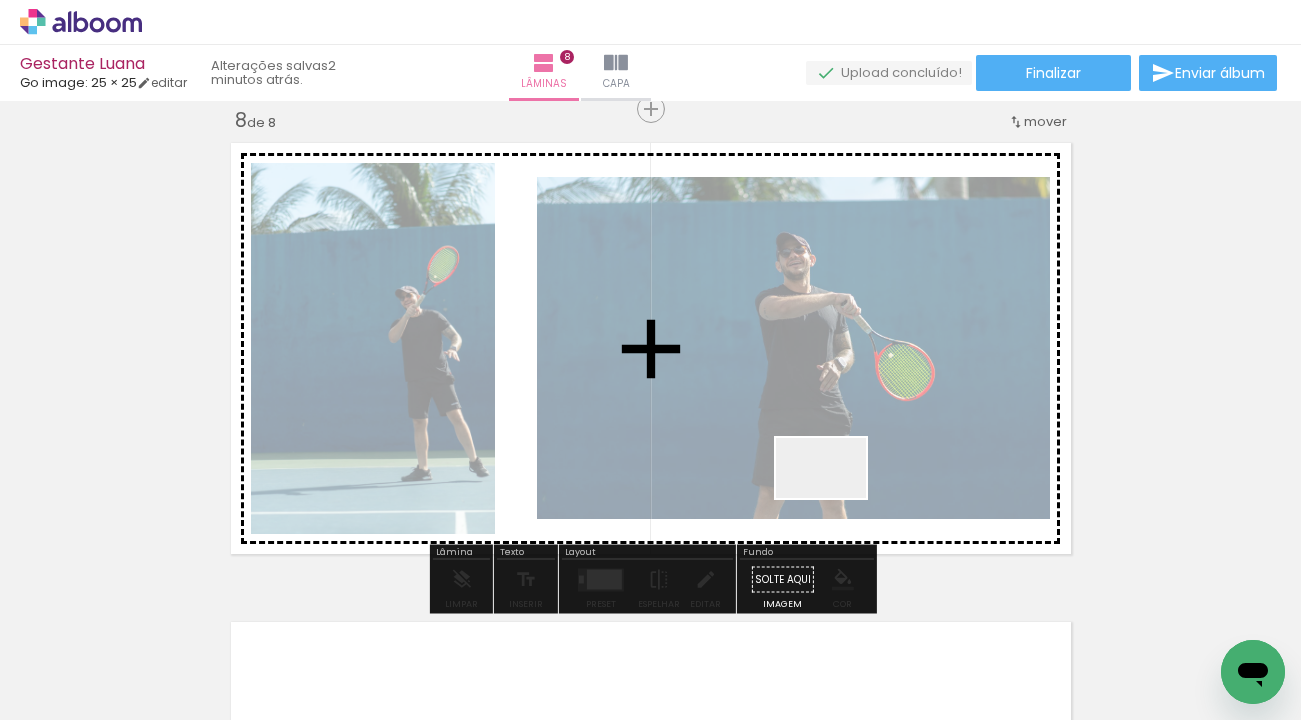 drag, startPoint x: 911, startPoint y: 642, endPoint x: 808, endPoint y: 424, distance: 241.10786 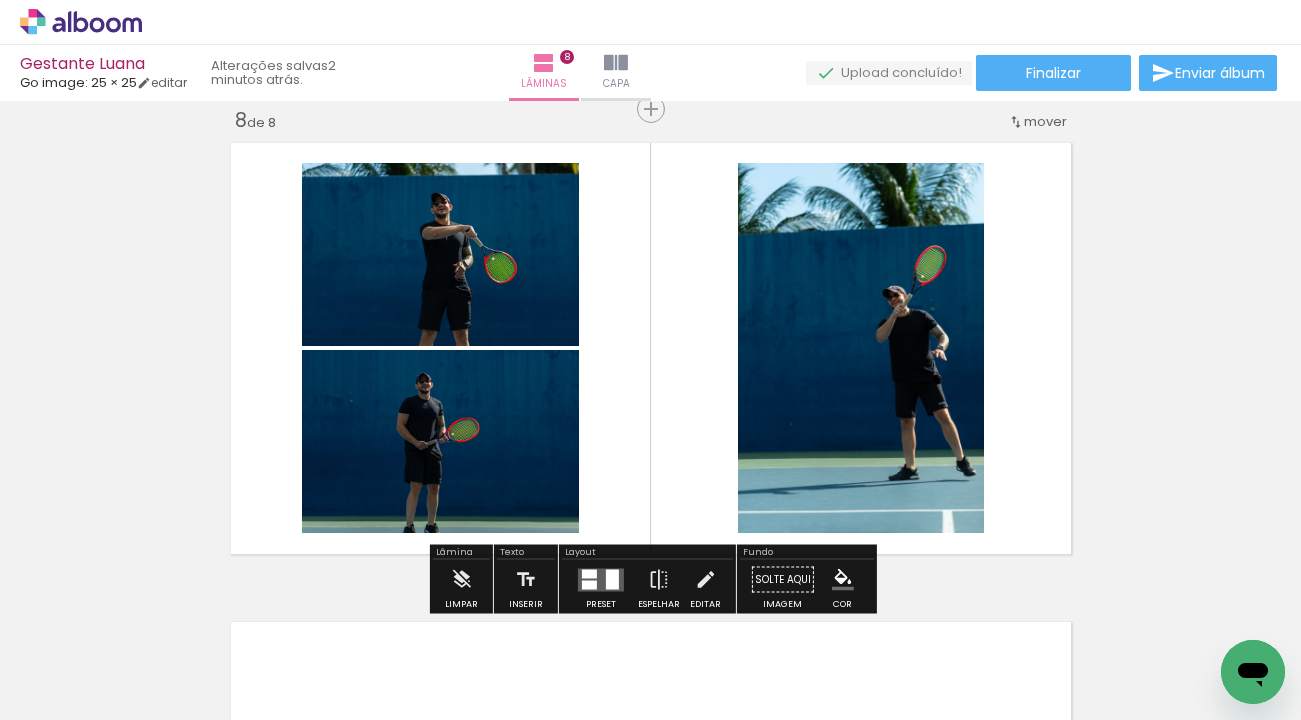 drag, startPoint x: 1009, startPoint y: 650, endPoint x: 906, endPoint y: 430, distance: 242.91768 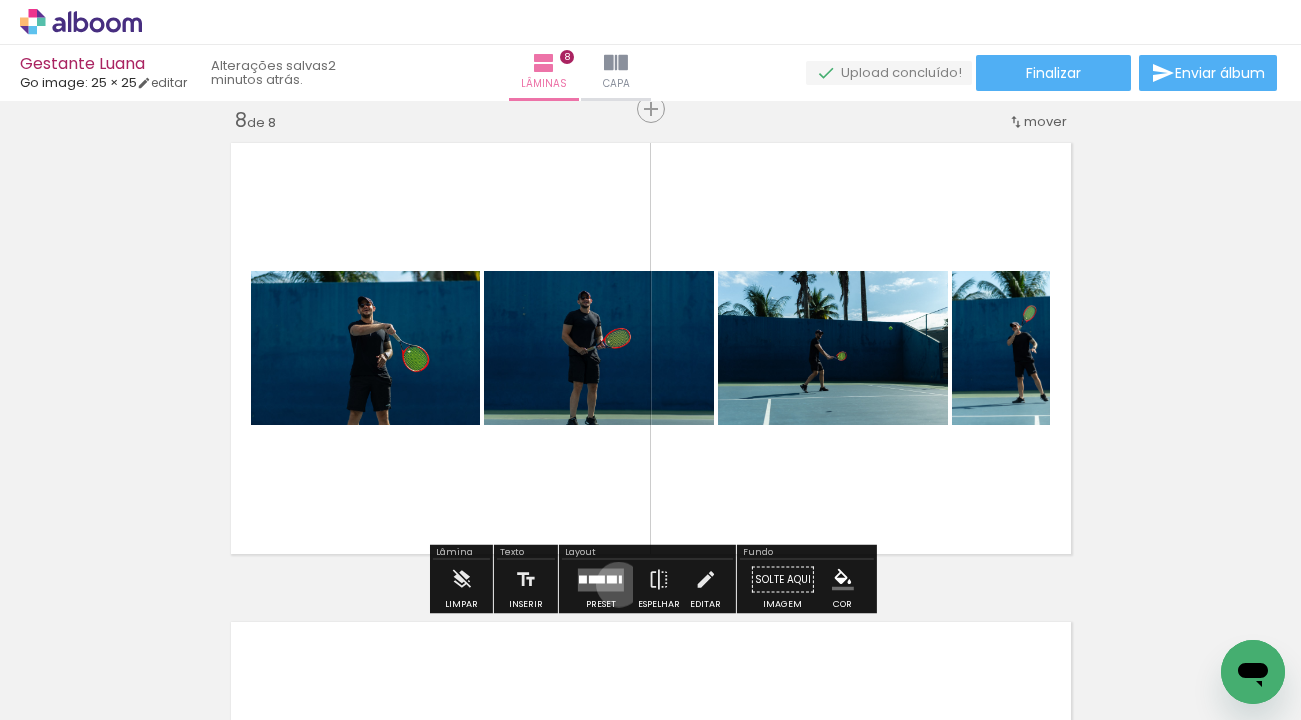 click at bounding box center (601, 579) 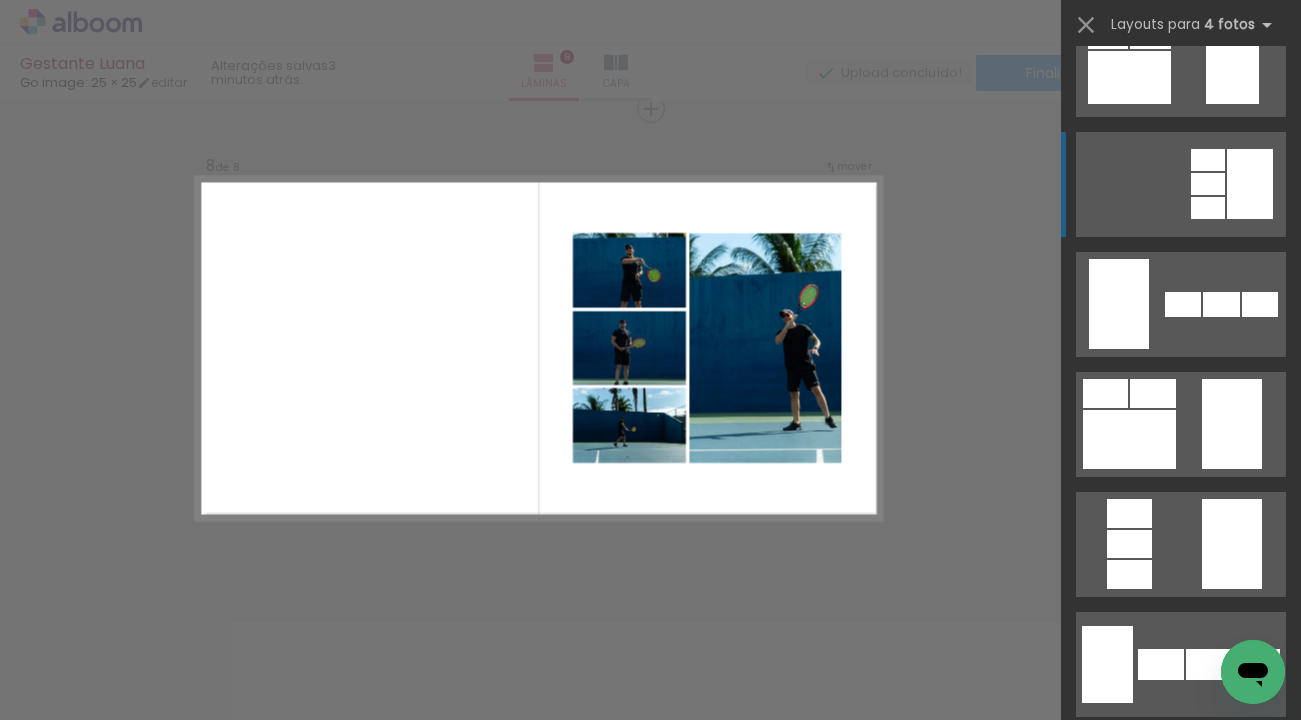 scroll, scrollTop: 639, scrollLeft: 0, axis: vertical 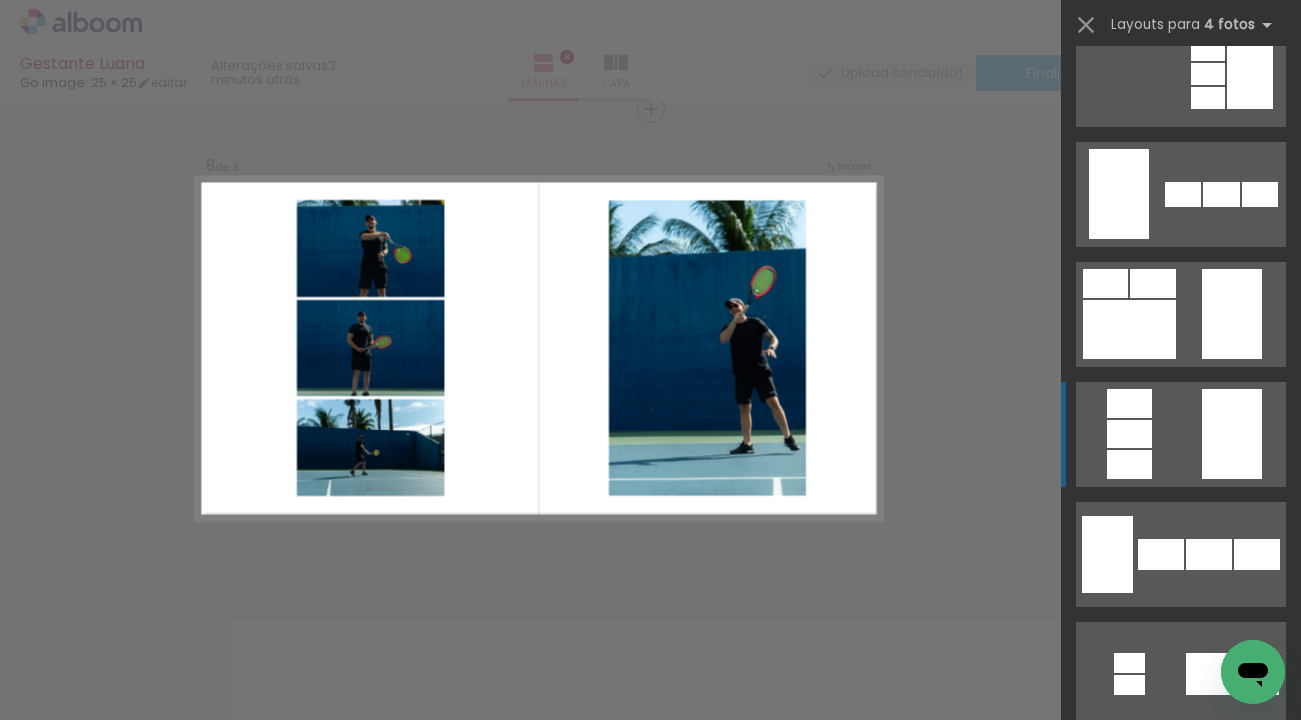 click at bounding box center (1181, 1034) 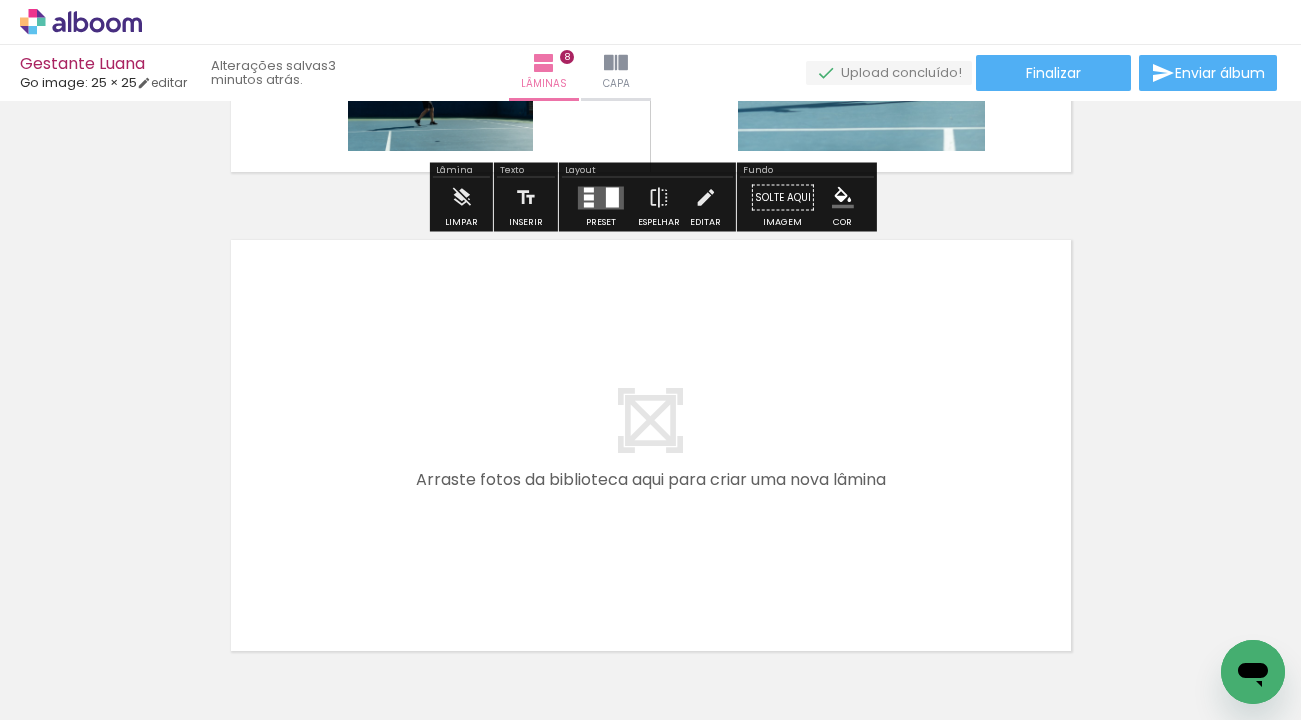 scroll, scrollTop: 3776, scrollLeft: 0, axis: vertical 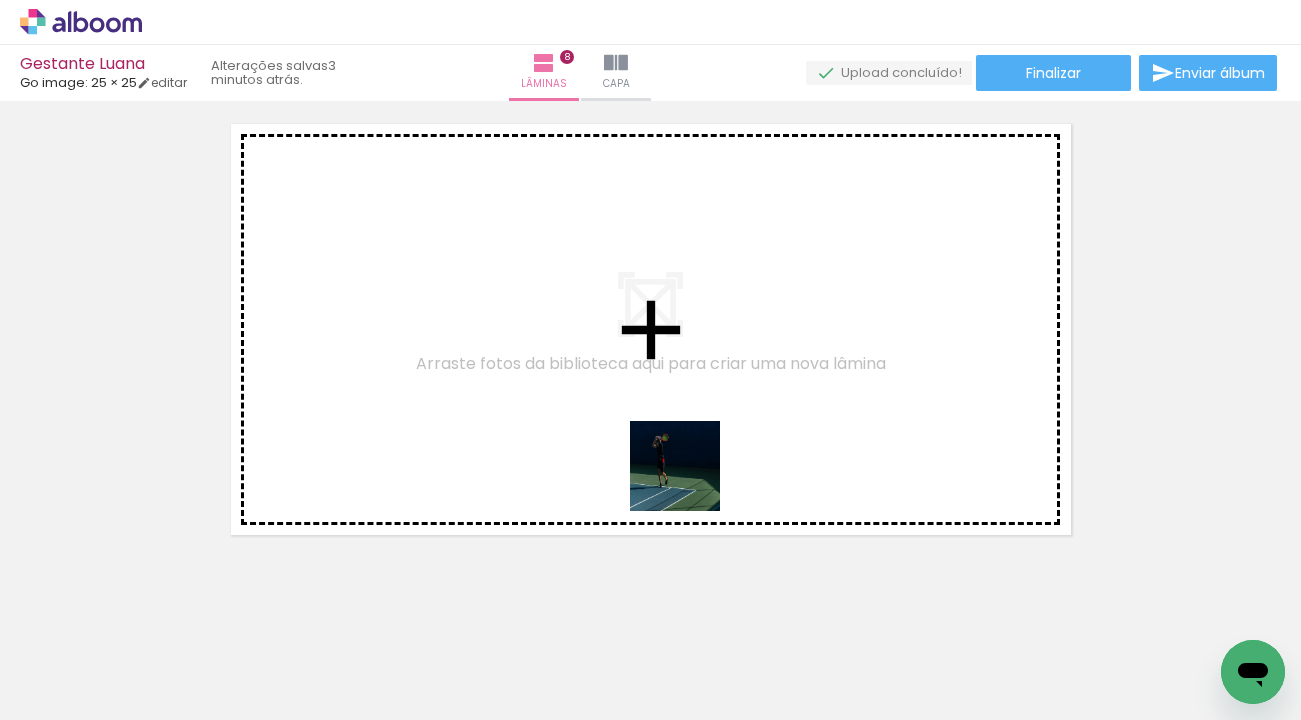 click at bounding box center [650, 360] 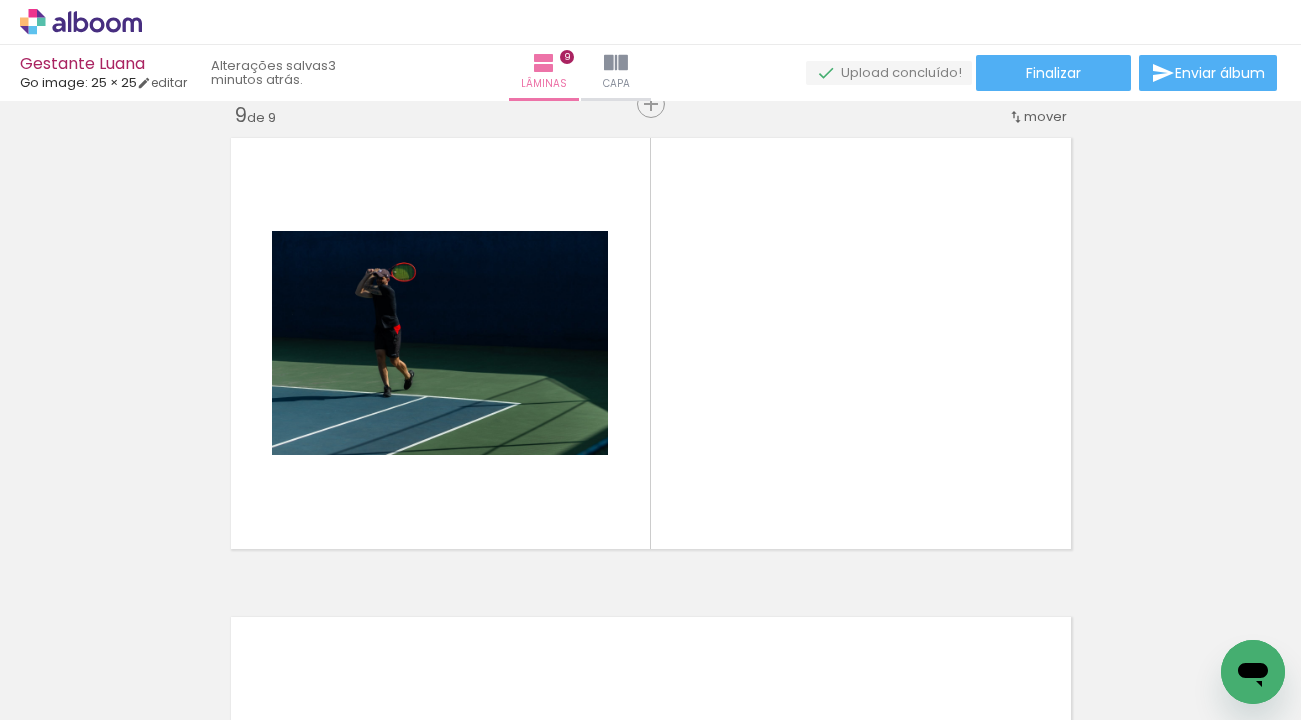 scroll, scrollTop: 3857, scrollLeft: 0, axis: vertical 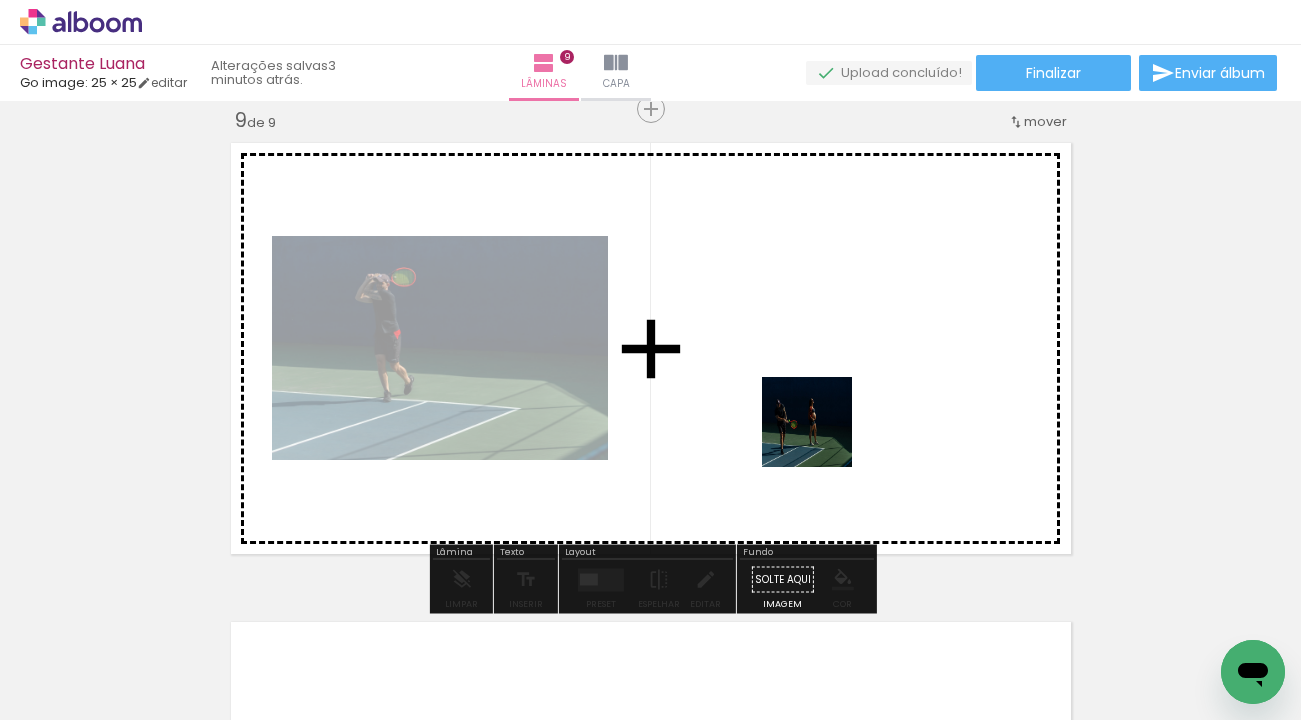 click at bounding box center [650, 360] 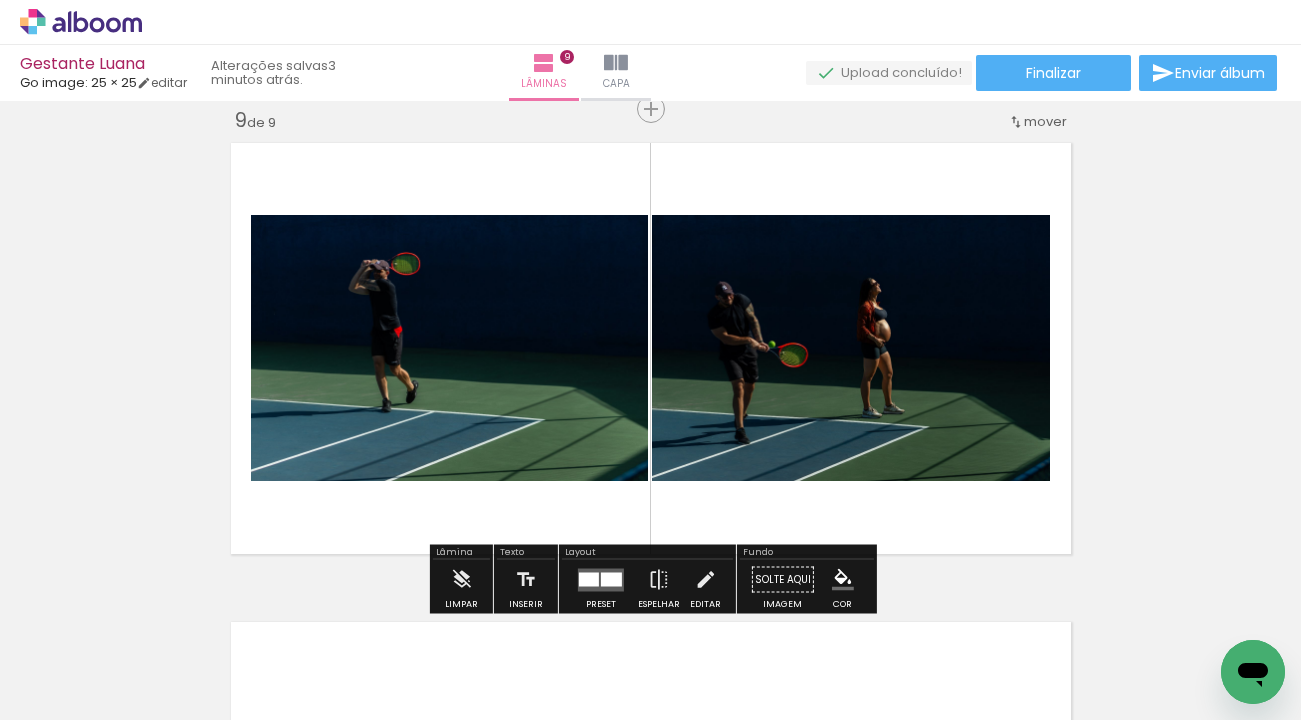 scroll, scrollTop: 0, scrollLeft: 0, axis: both 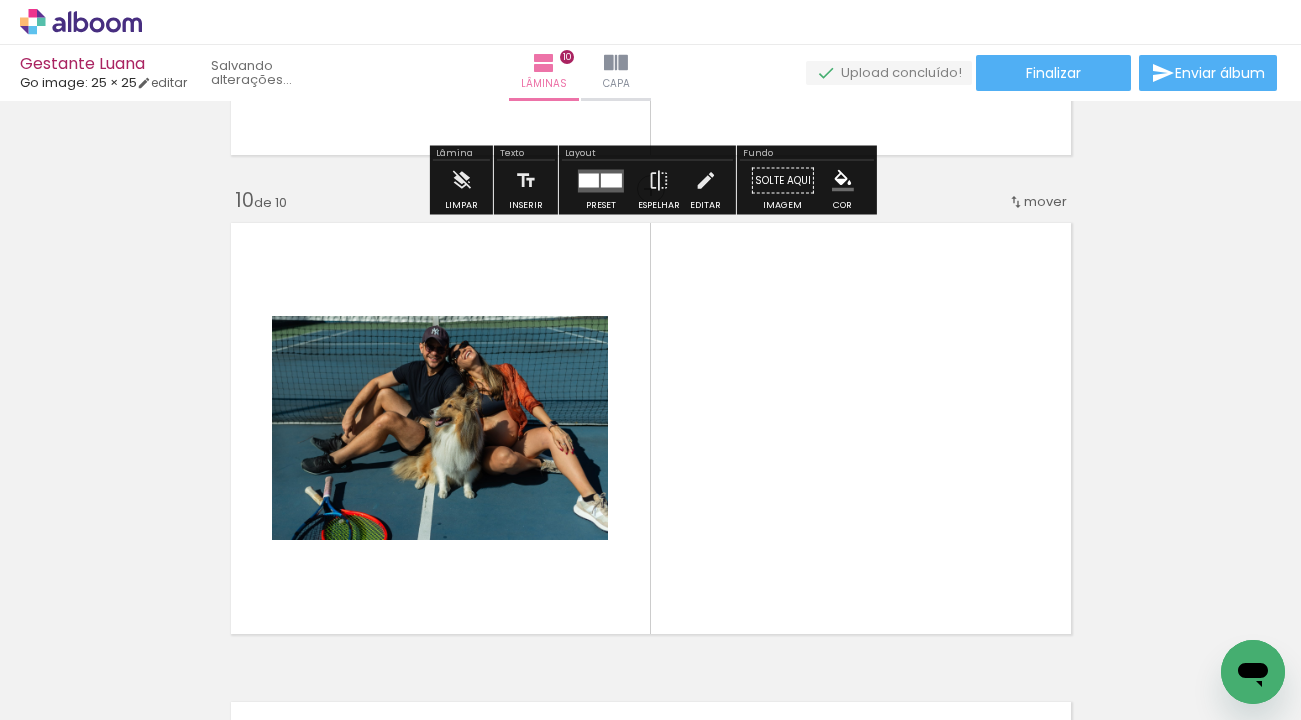 drag, startPoint x: 1132, startPoint y: 676, endPoint x: 651, endPoint y: 482, distance: 518.64923 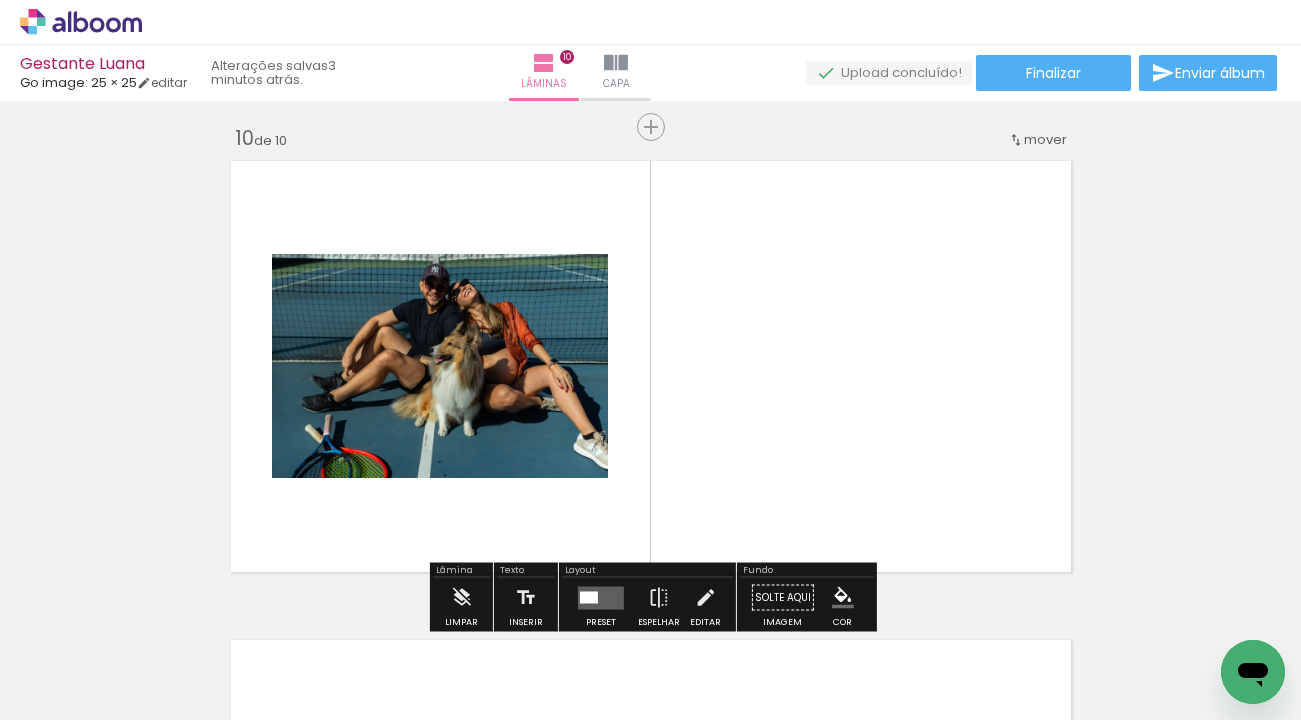 scroll, scrollTop: 4336, scrollLeft: 0, axis: vertical 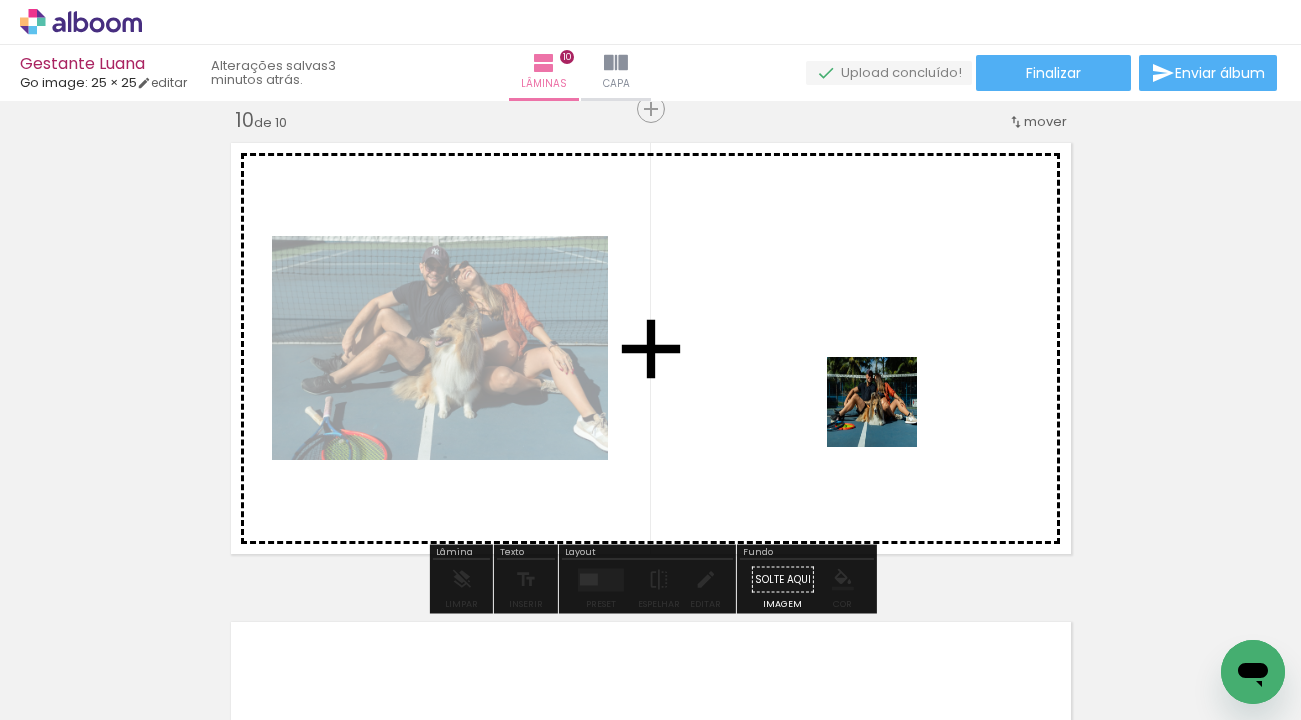drag, startPoint x: 1225, startPoint y: 645, endPoint x: 867, endPoint y: 399, distance: 434.3731 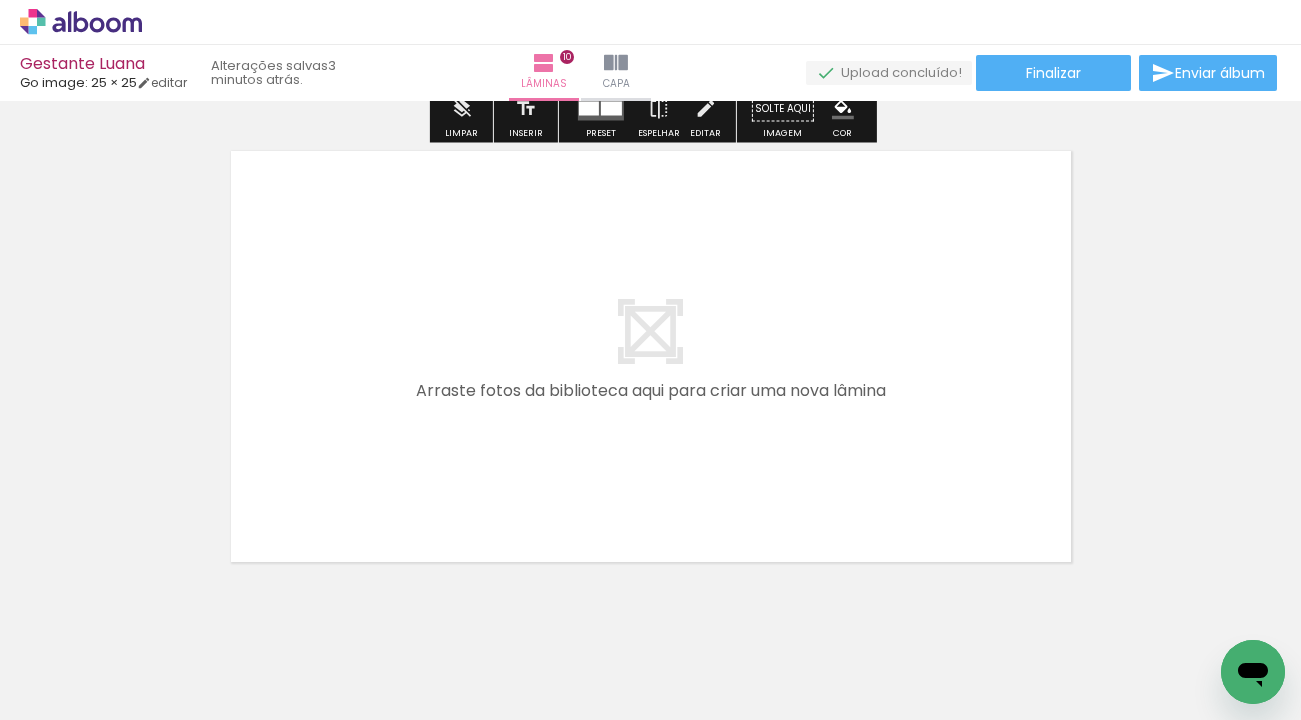 scroll, scrollTop: 4069, scrollLeft: 0, axis: vertical 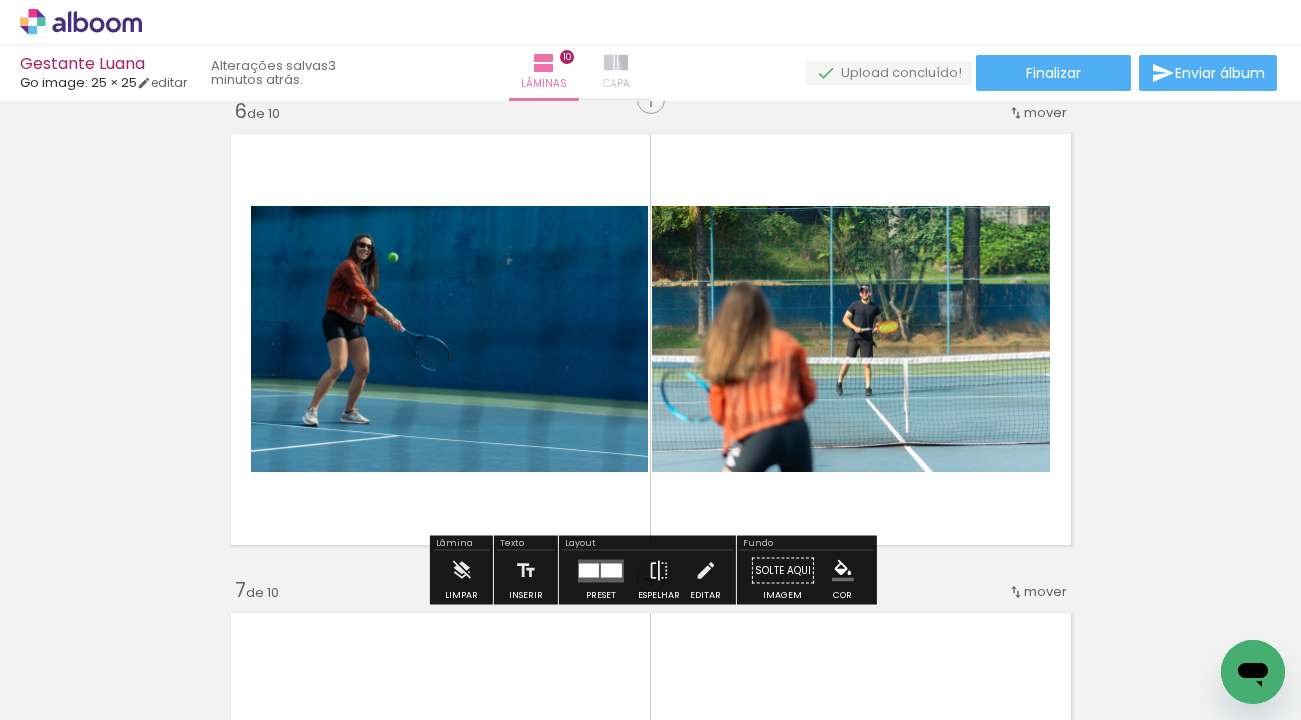 click on "Capa" at bounding box center [616, 73] 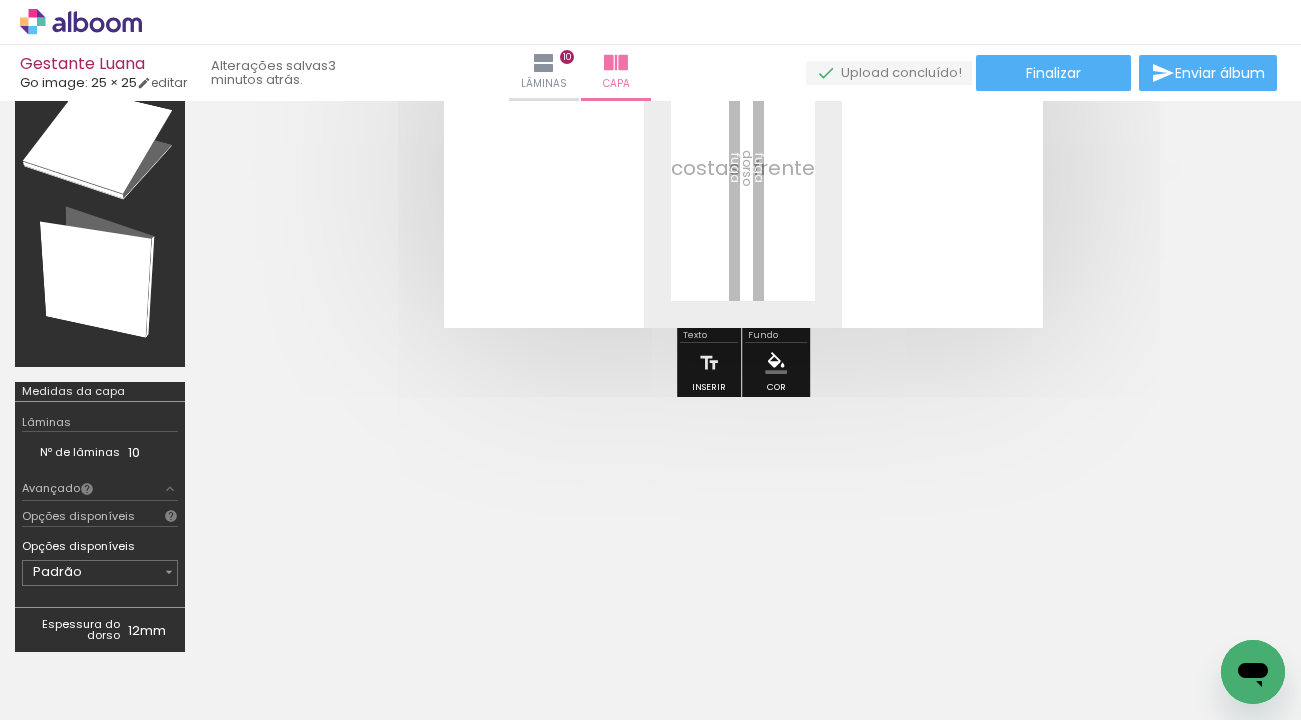 scroll, scrollTop: 64, scrollLeft: 0, axis: vertical 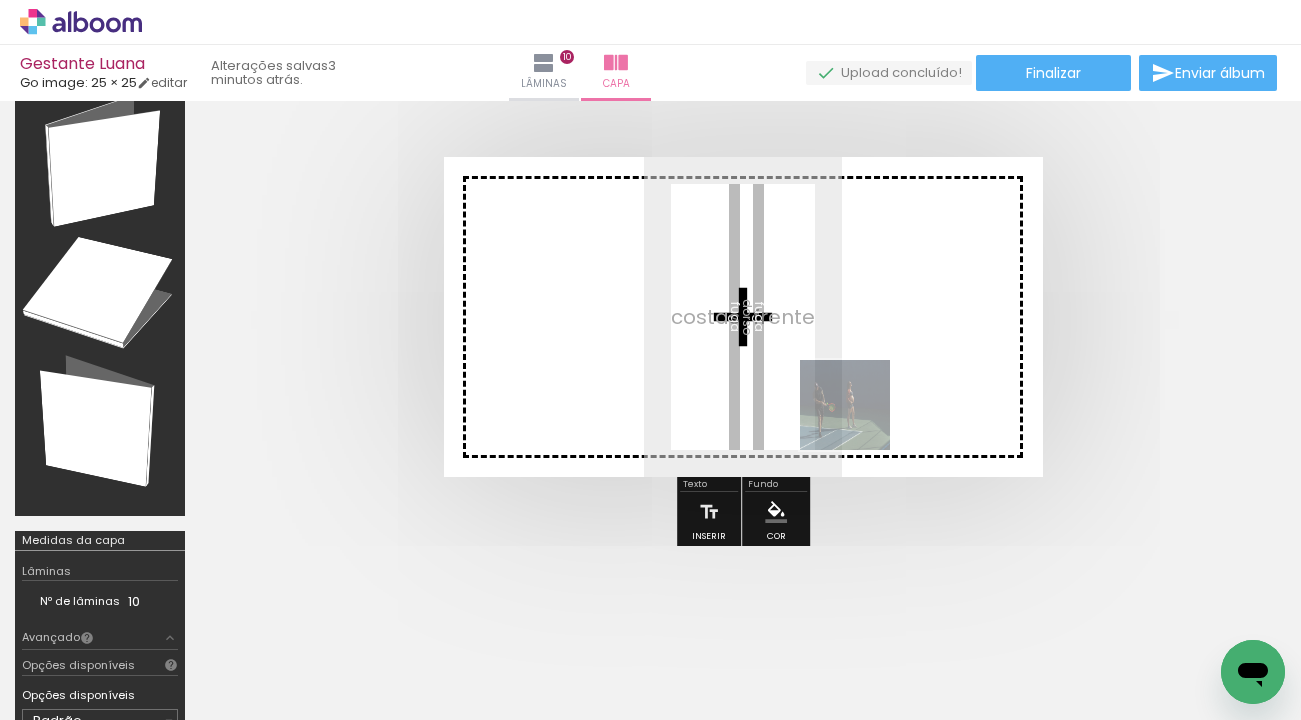 drag, startPoint x: 1003, startPoint y: 663, endPoint x: 860, endPoint y: 420, distance: 281.9539 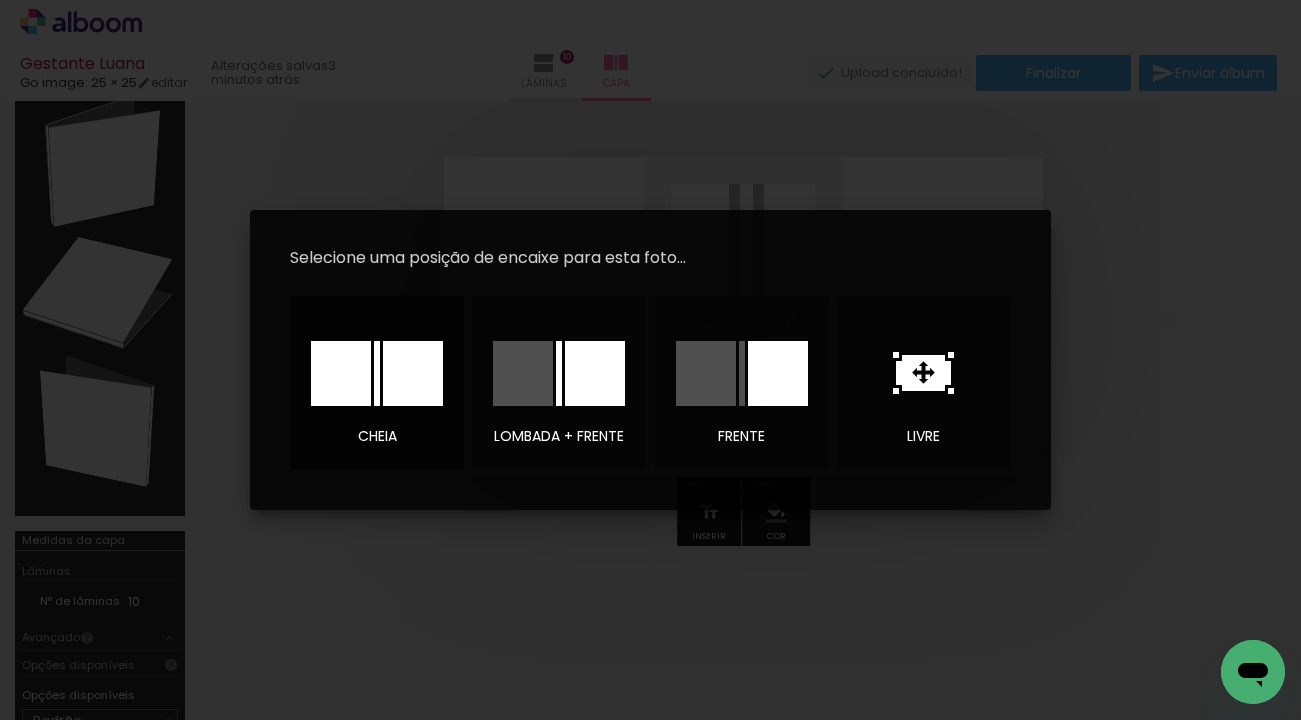 click at bounding box center (413, 373) 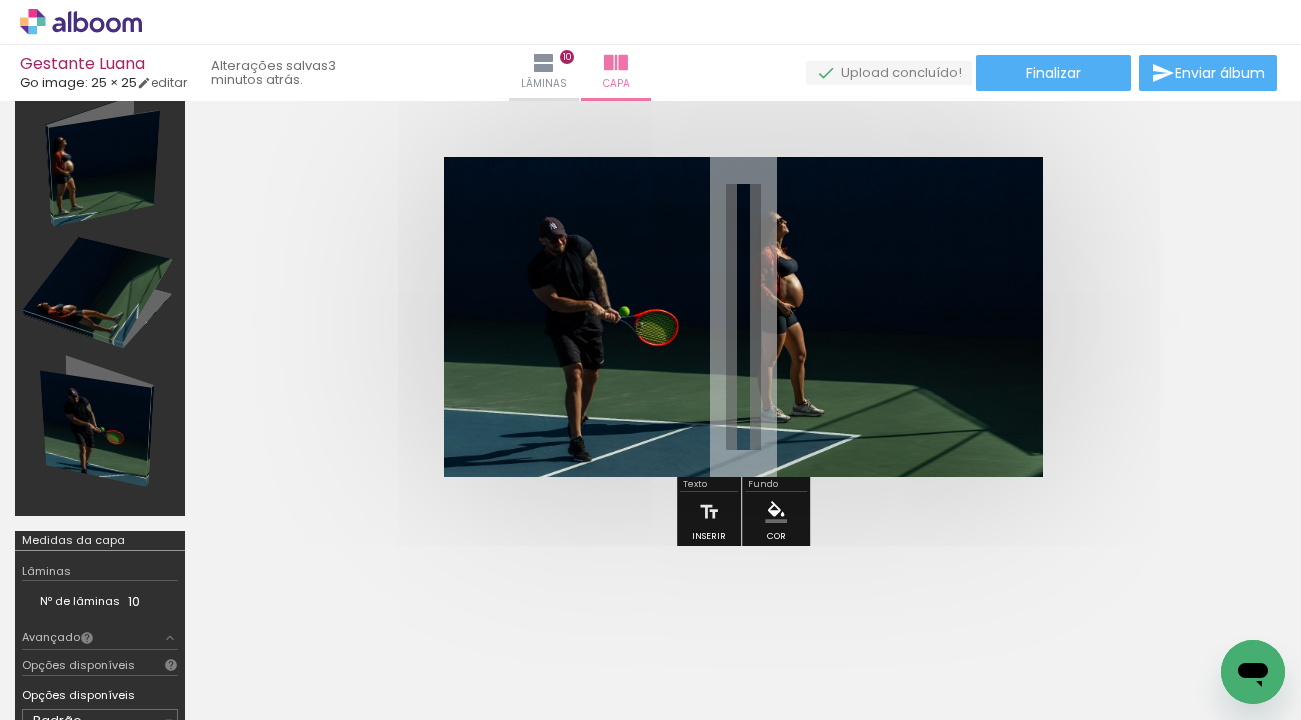 scroll, scrollTop: 73, scrollLeft: 0, axis: vertical 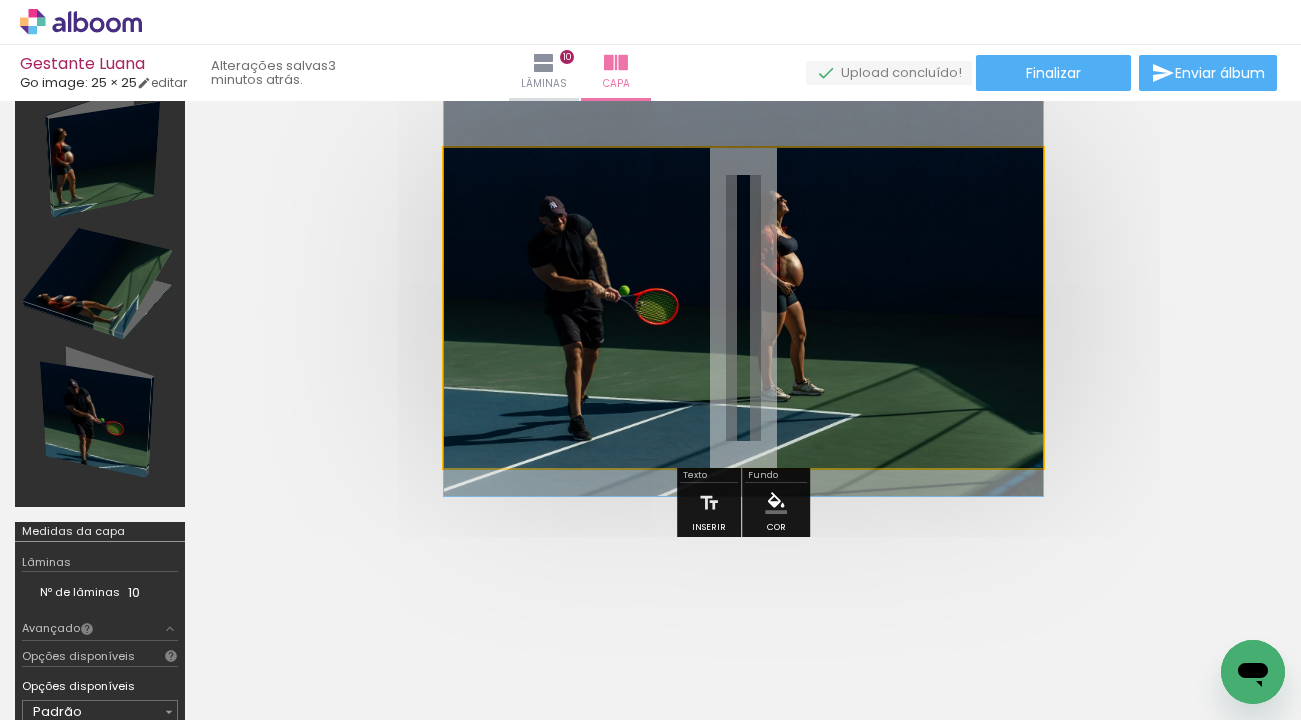 drag, startPoint x: 797, startPoint y: 400, endPoint x: 796, endPoint y: 388, distance: 12.0415945 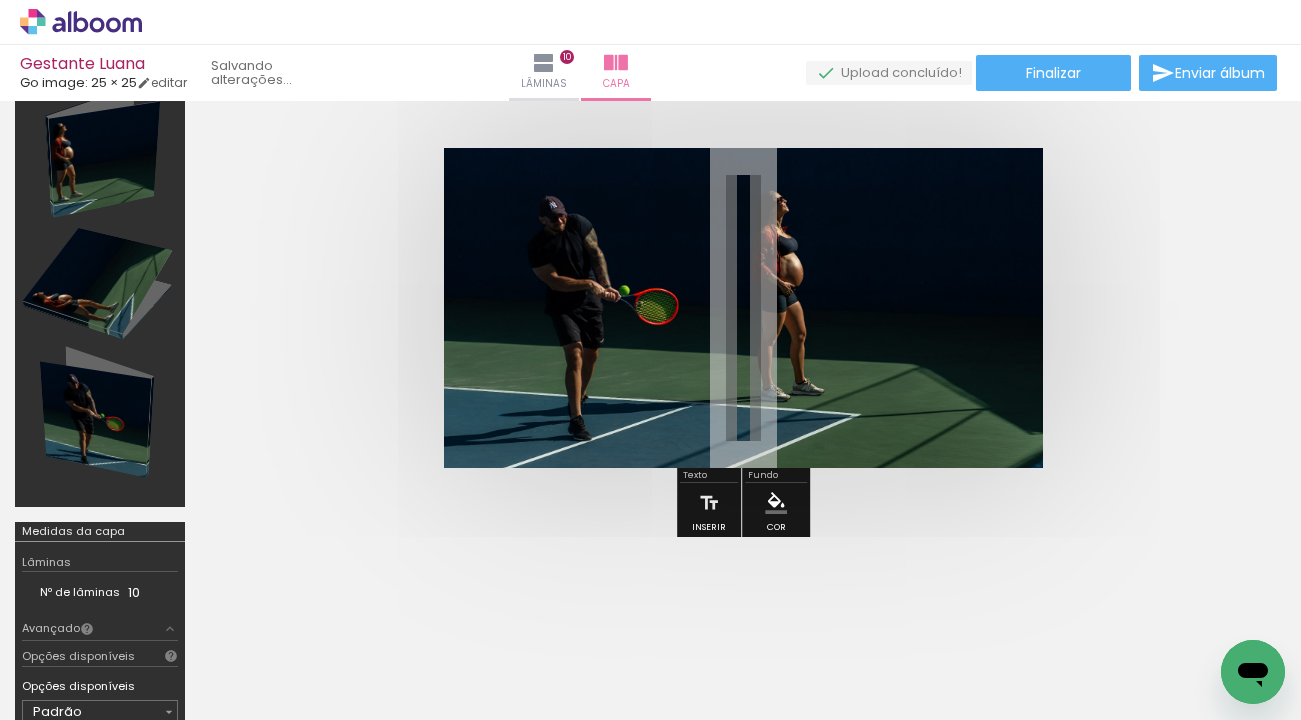 click at bounding box center [743, 308] 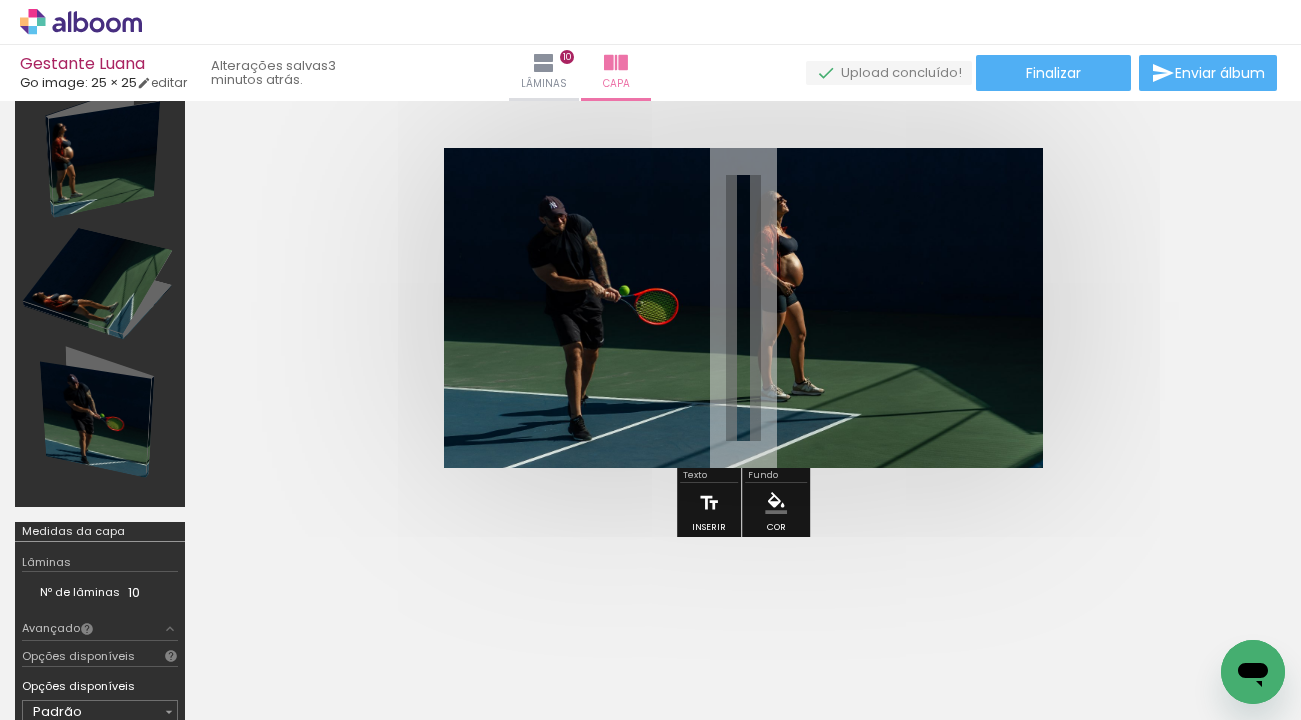 click at bounding box center (709, 503) 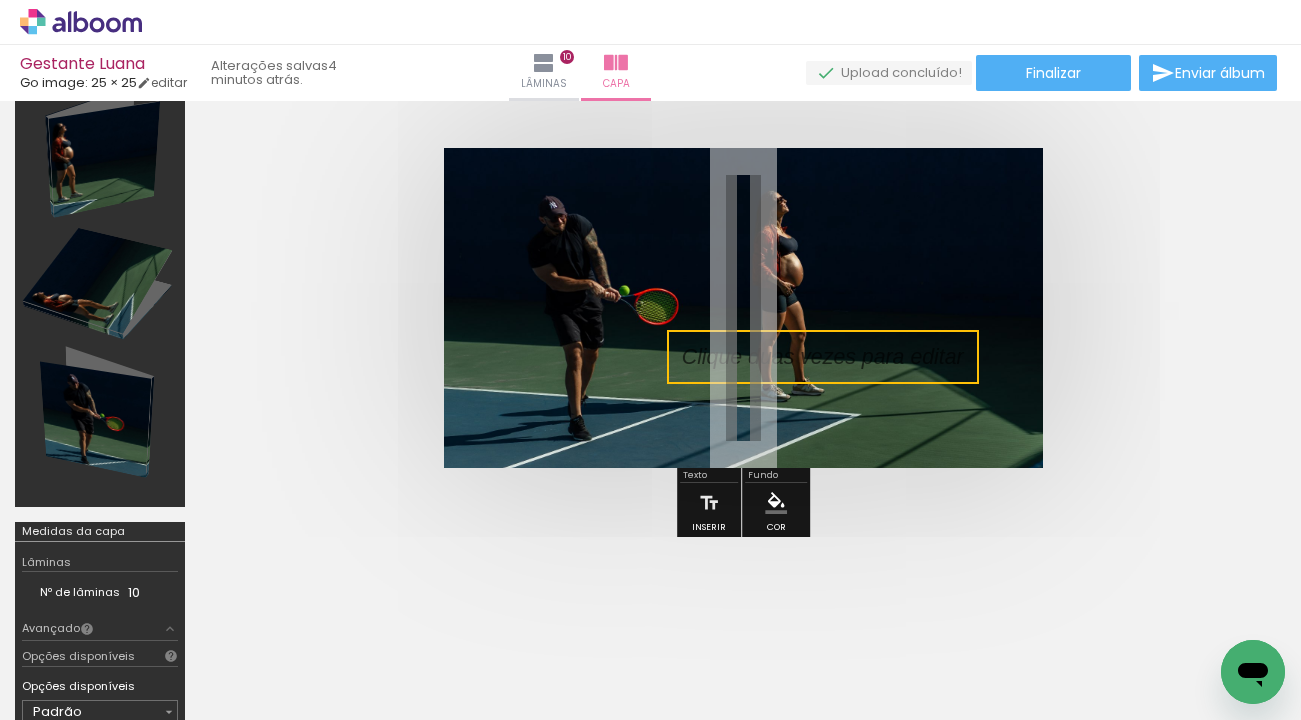 drag, startPoint x: 785, startPoint y: 325, endPoint x: 874, endPoint y: 379, distance: 104.100914 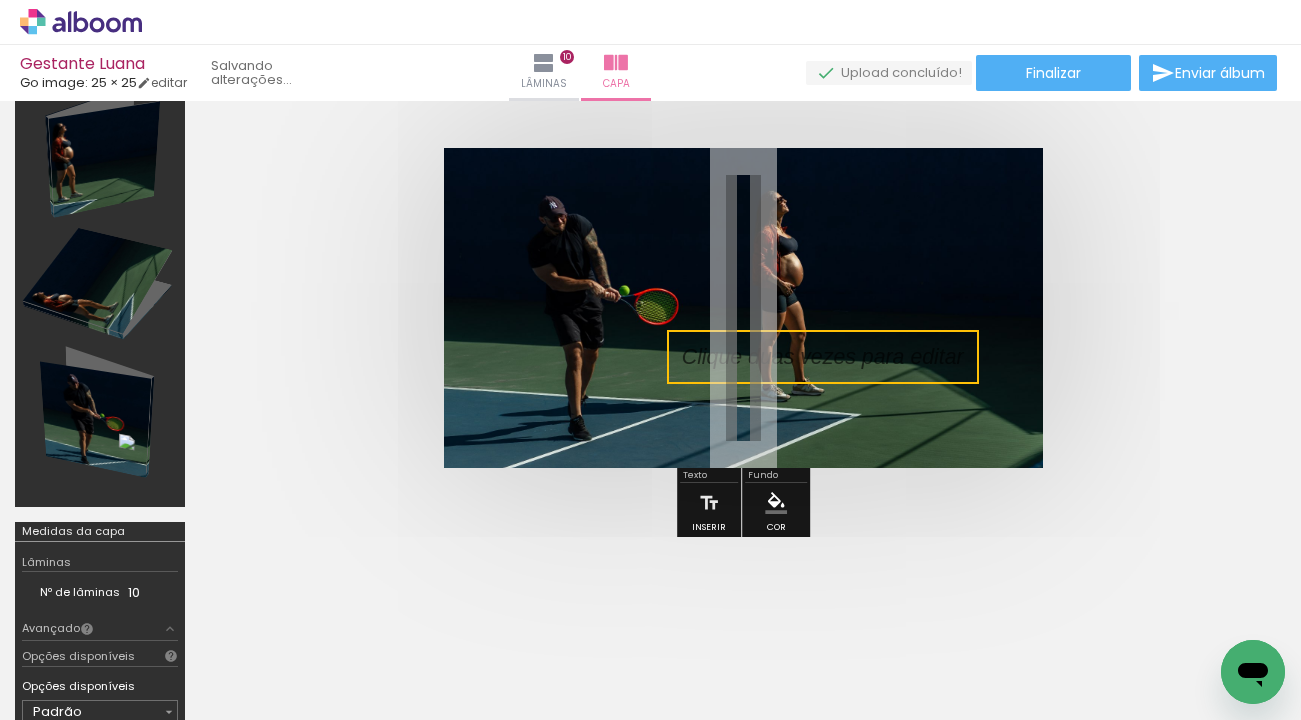 click at bounding box center [823, 357] 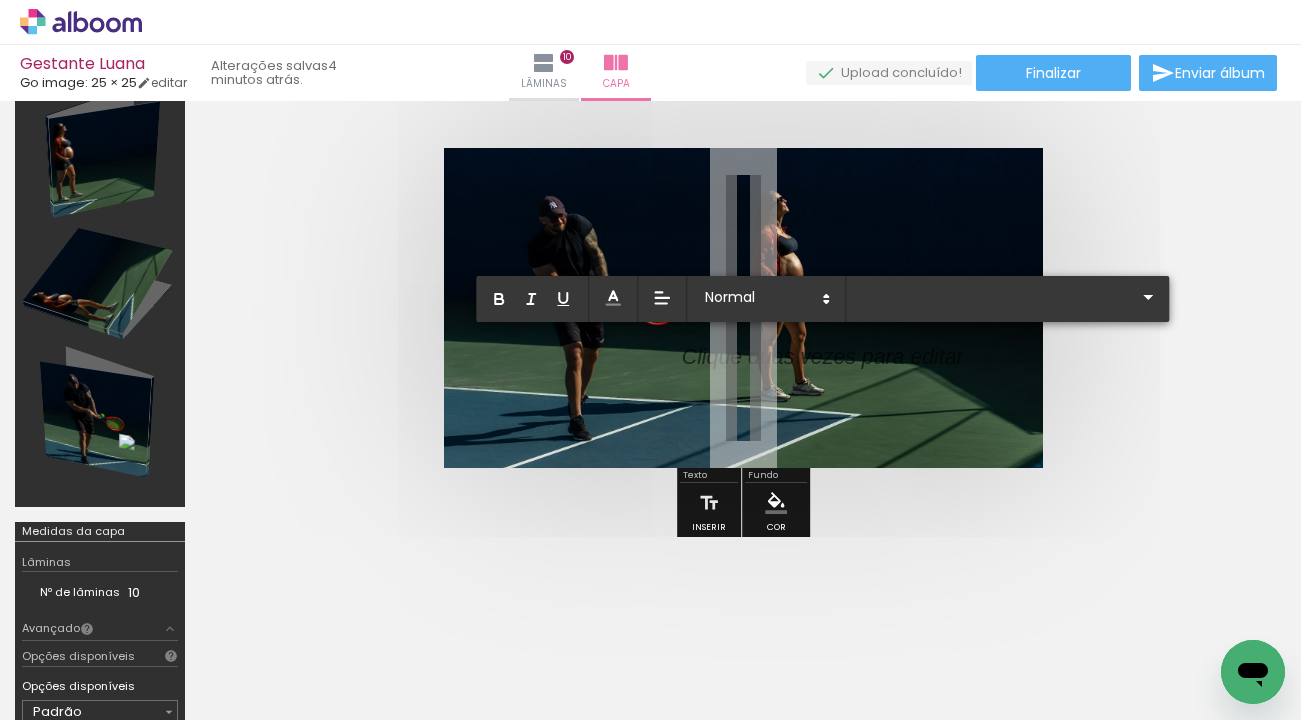 click at bounding box center (823, 369) 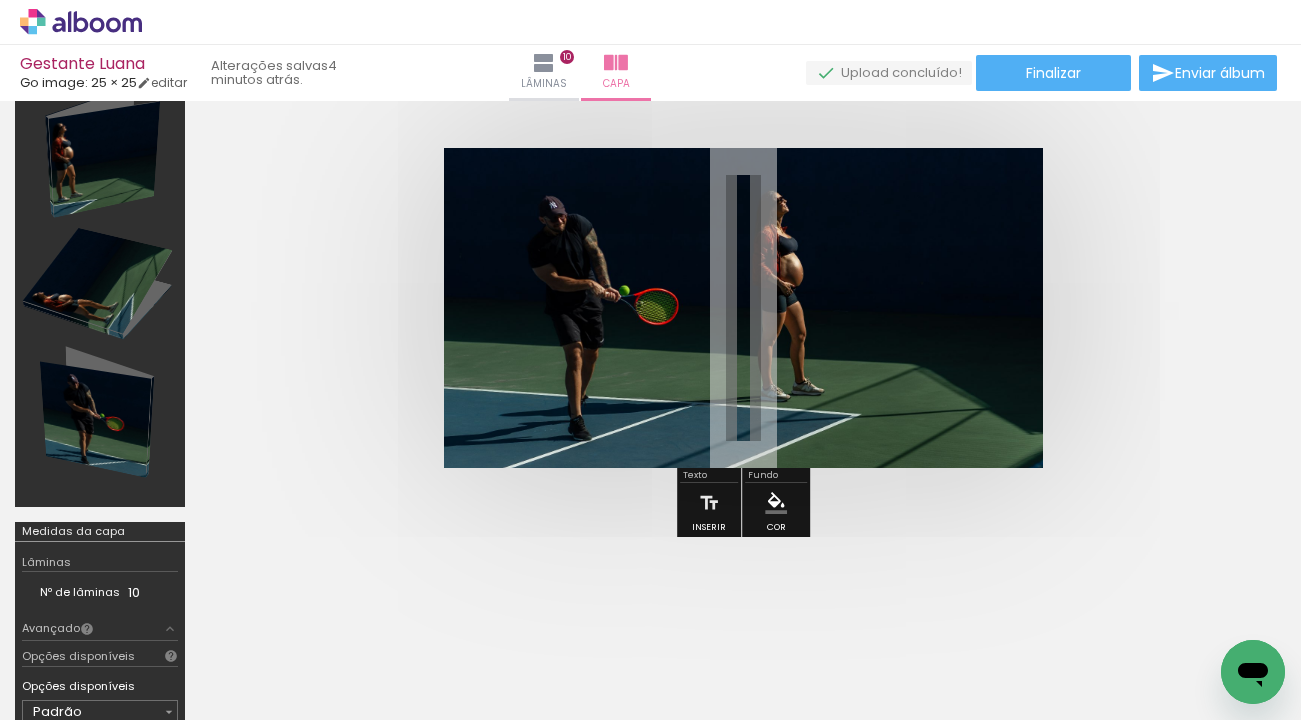 click at bounding box center (743, 308) 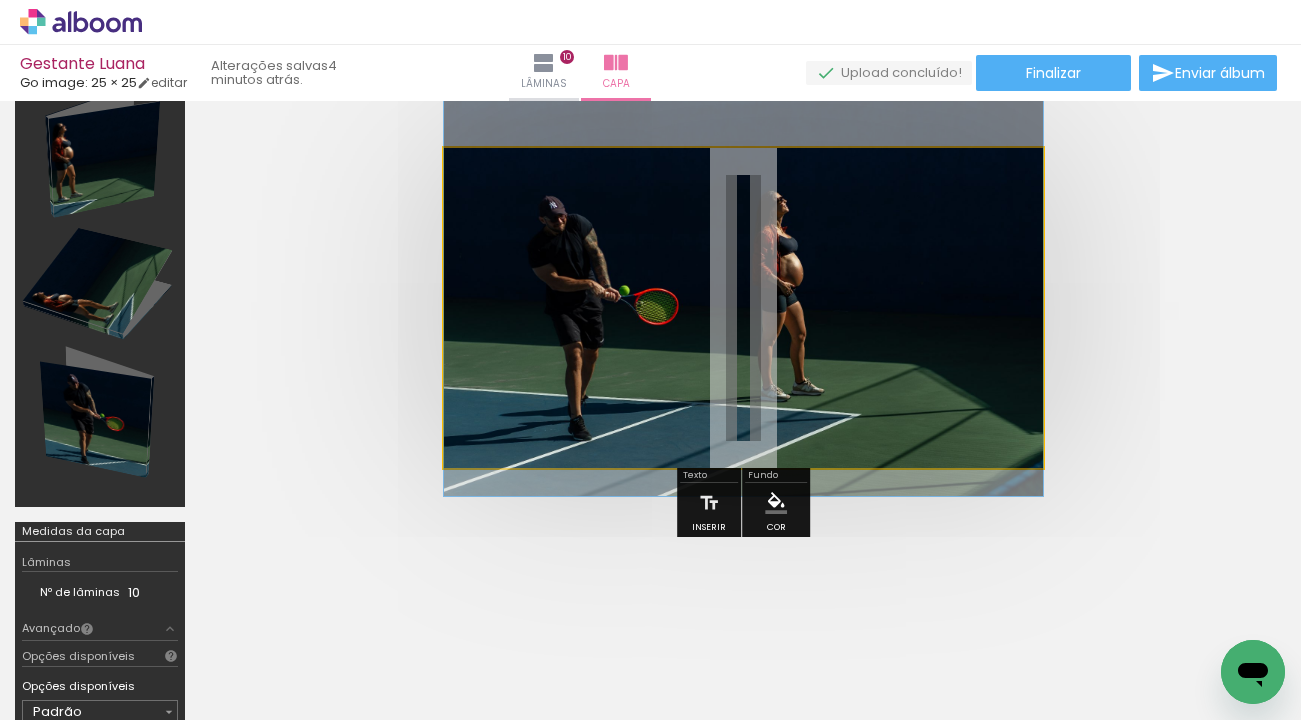 click at bounding box center [743, 308] 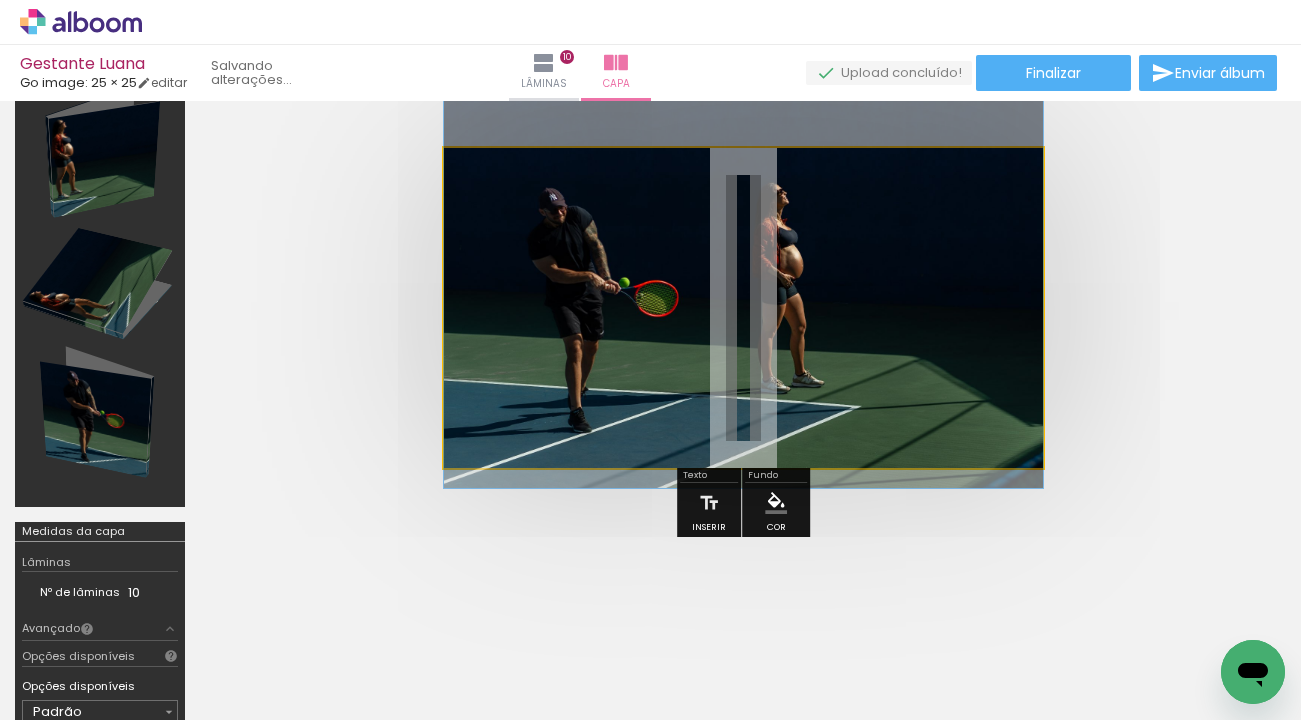 drag, startPoint x: 961, startPoint y: 409, endPoint x: 1014, endPoint y: 401, distance: 53.600372 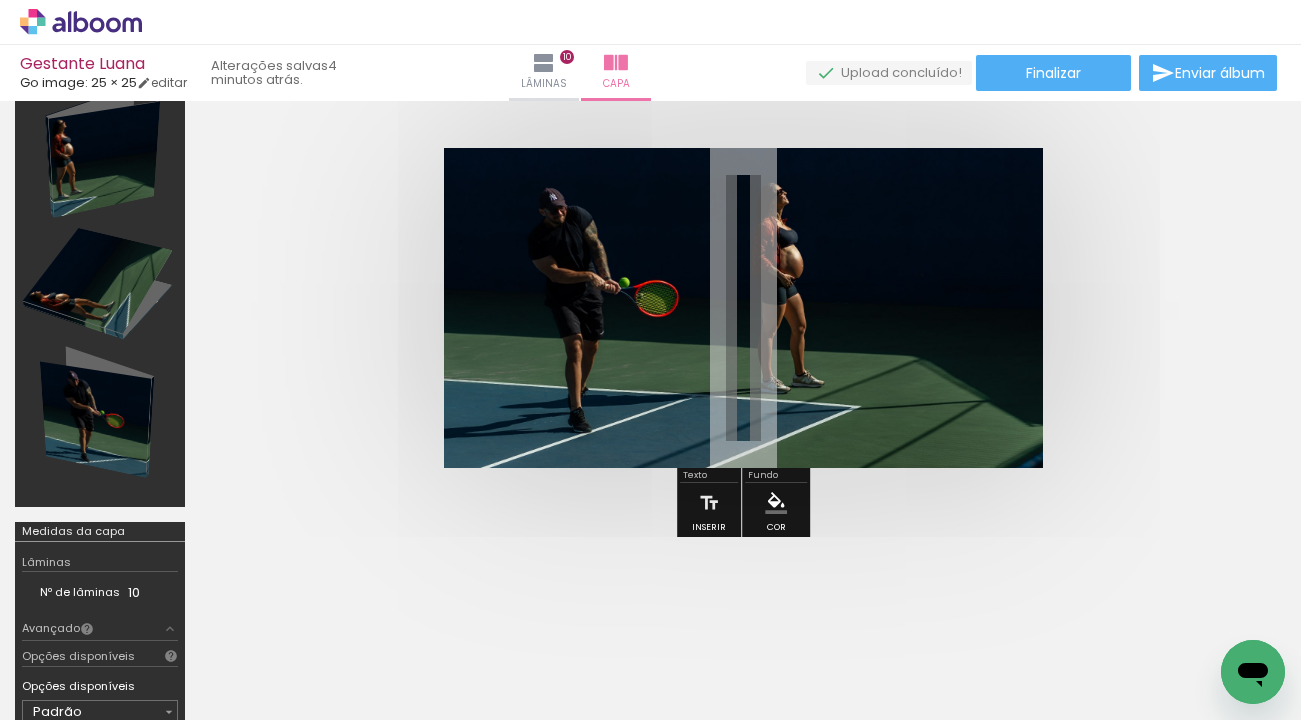 click at bounding box center [743, 308] 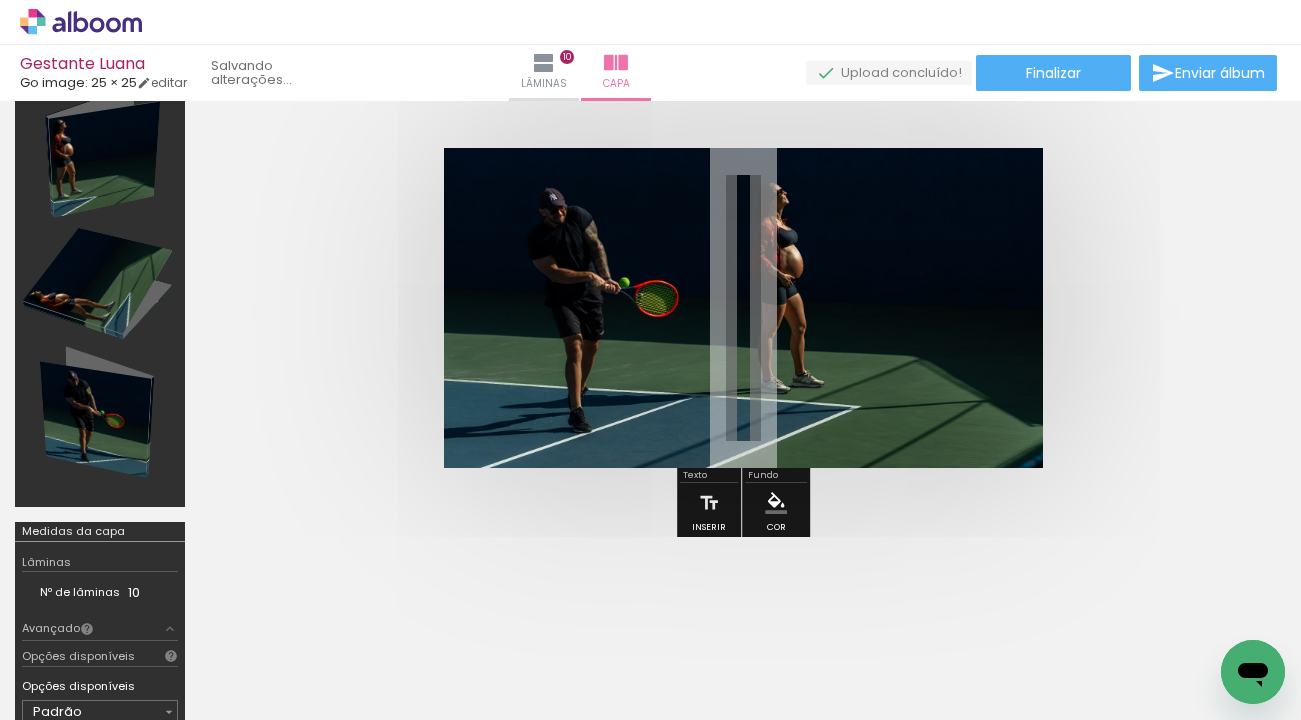scroll, scrollTop: 0, scrollLeft: 0, axis: both 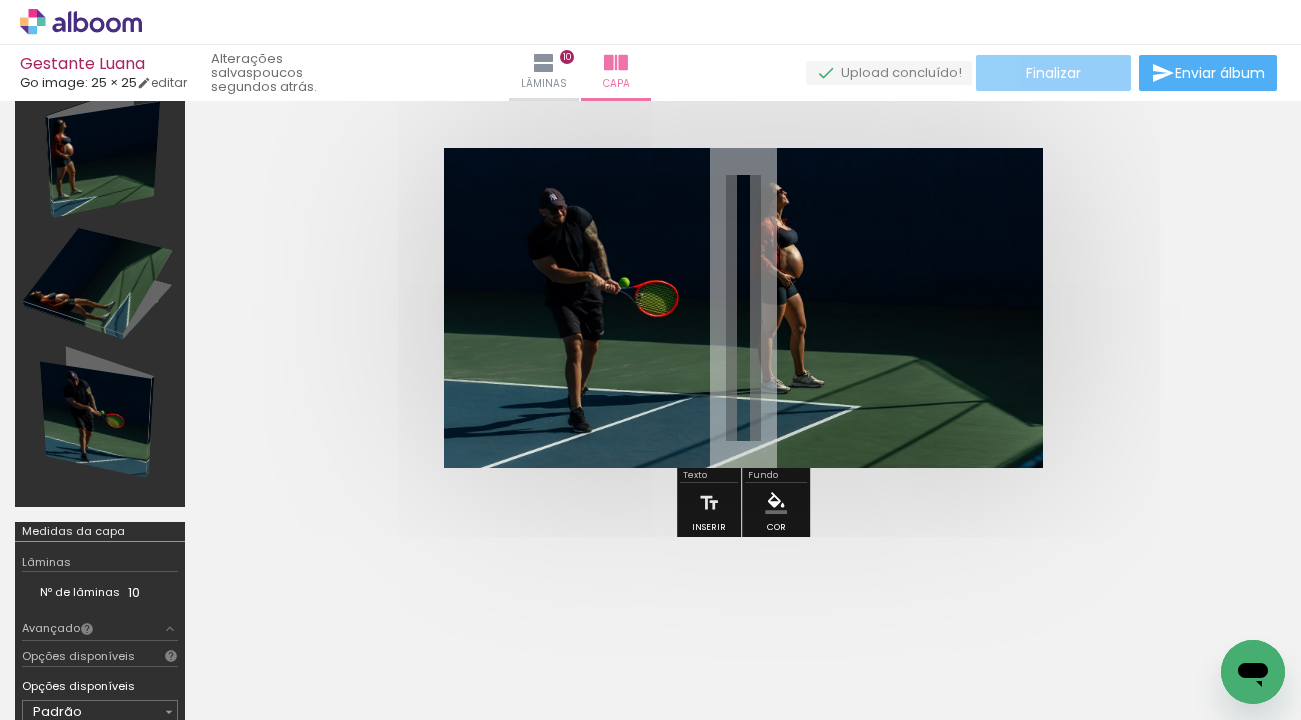 click on "Finalizar" 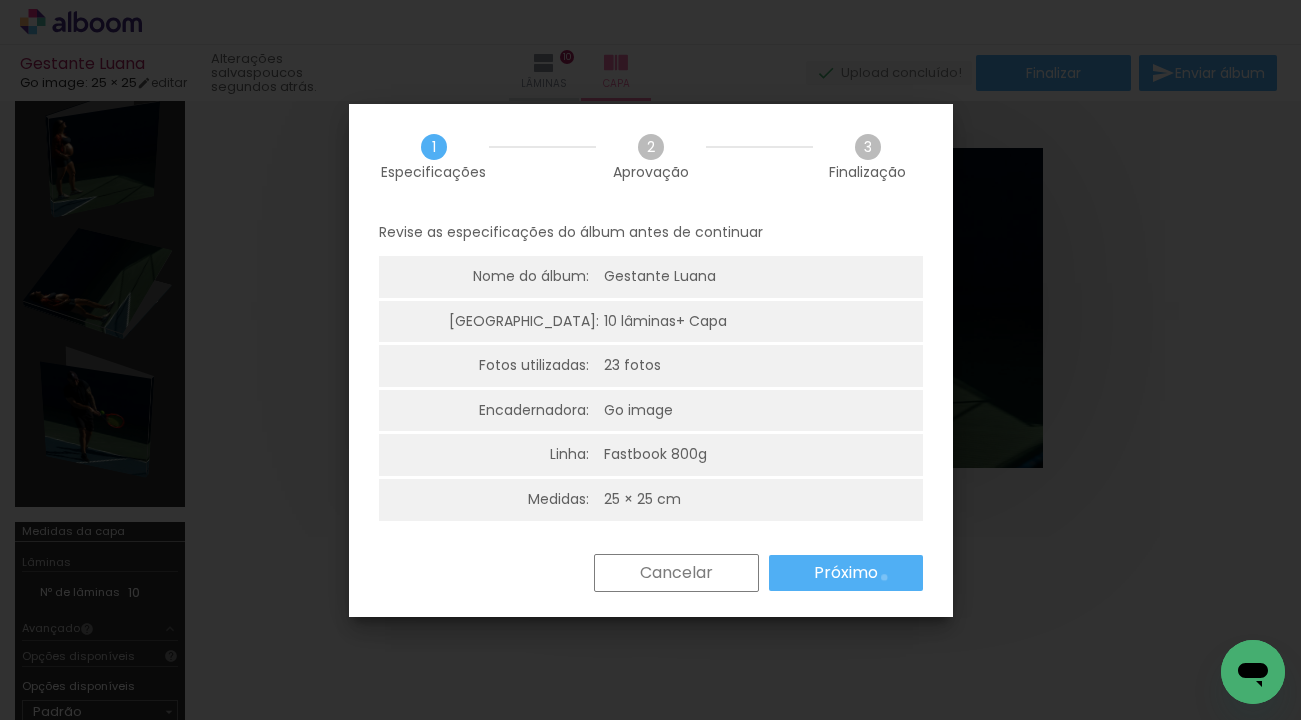 click on "Próximo" at bounding box center [846, 573] 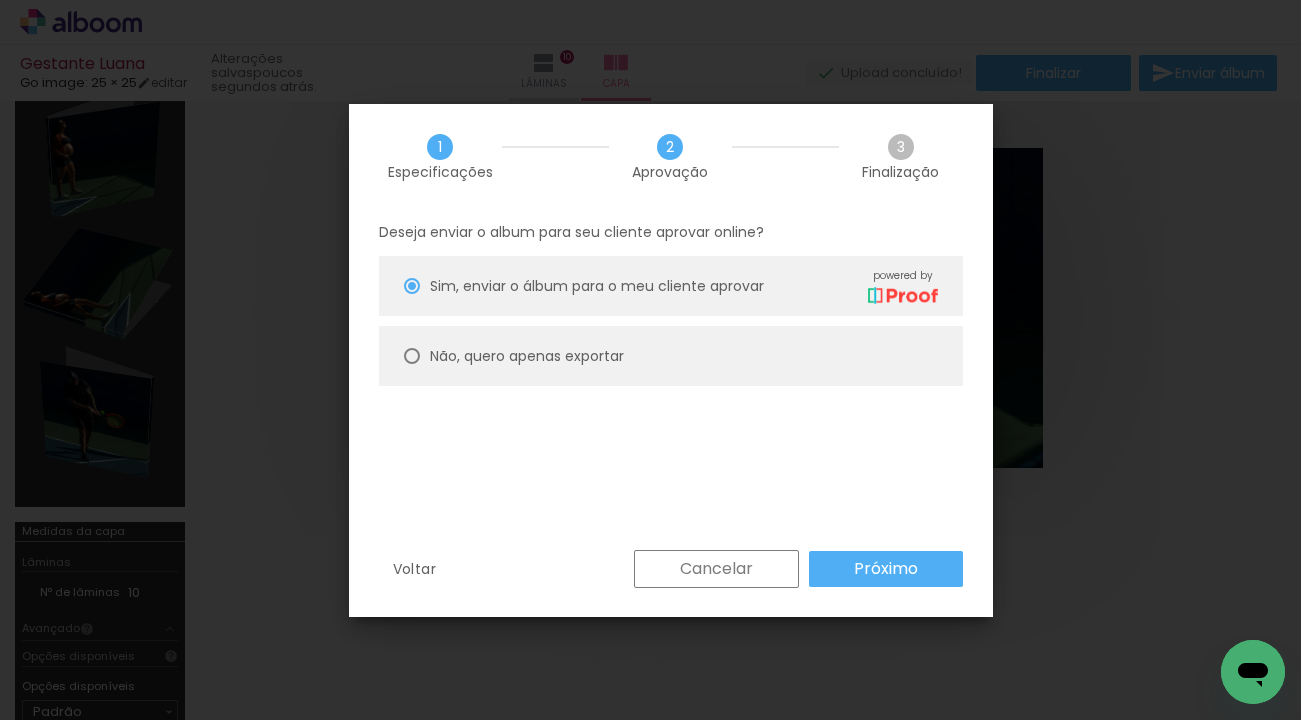 click on "Não, quero apenas exportar" at bounding box center (0, 0) 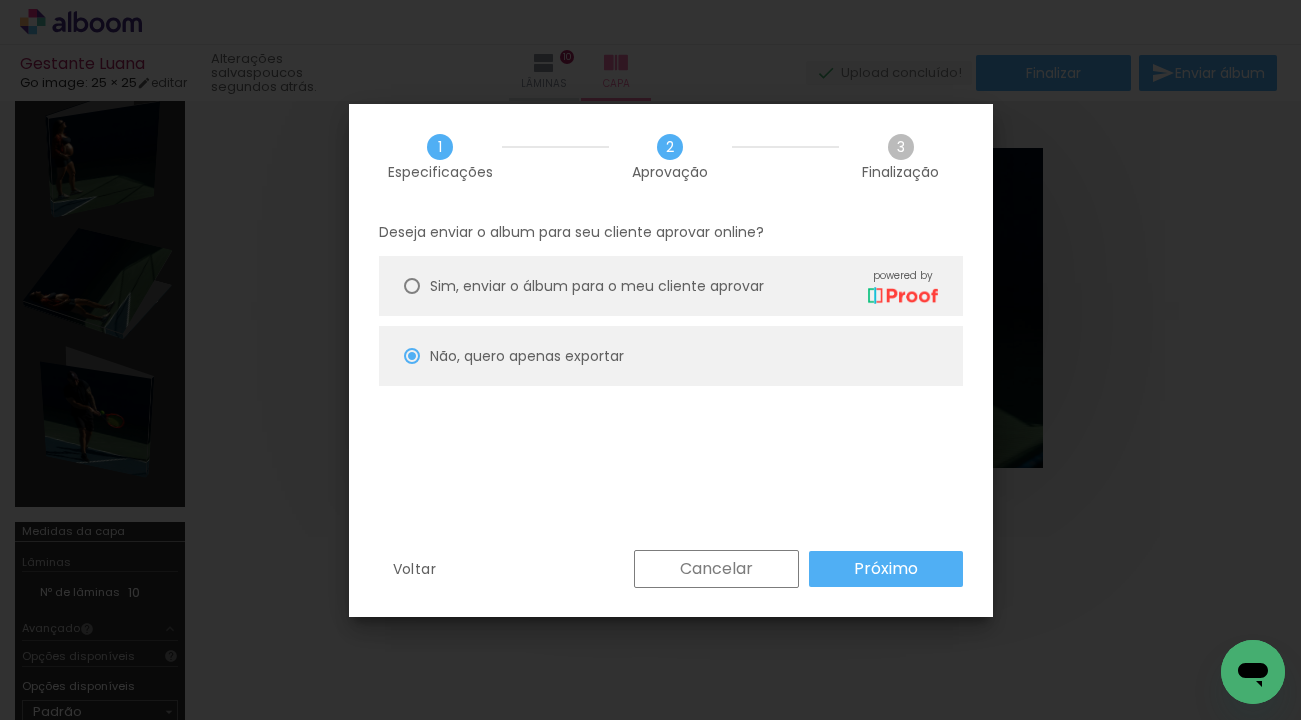 click on "Próximo" at bounding box center [0, 0] 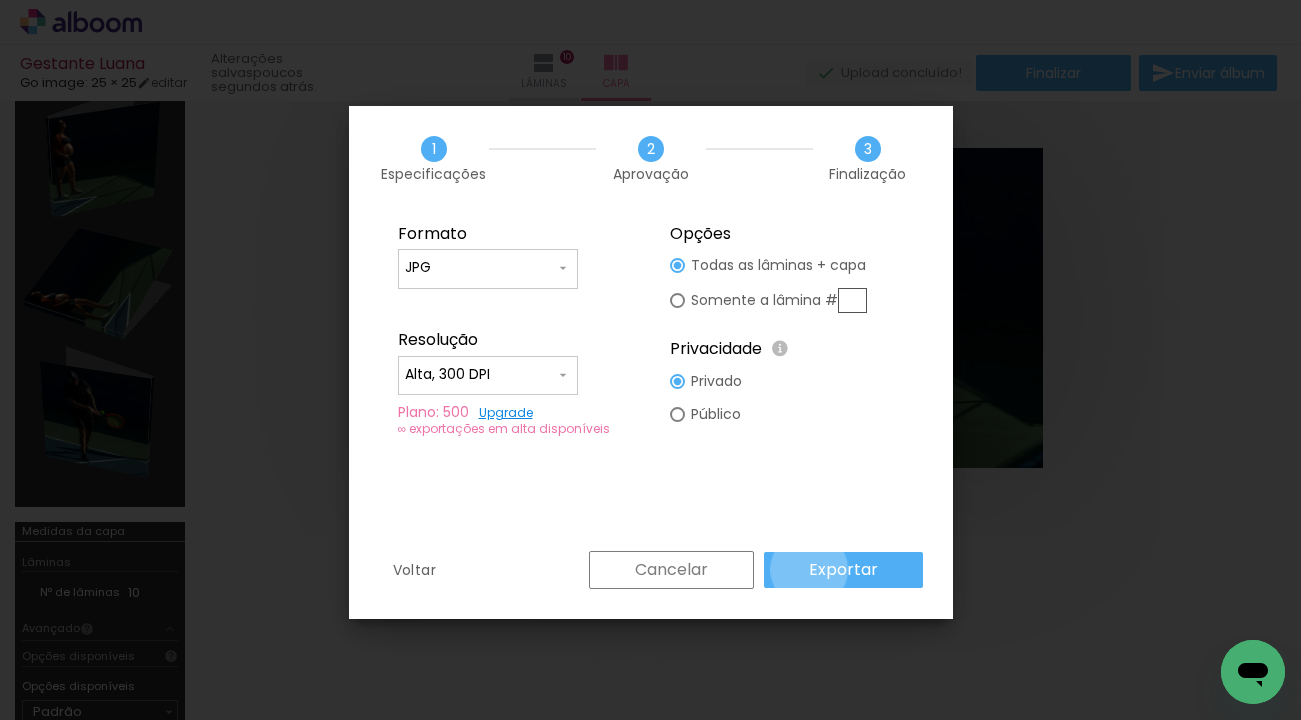 click on "Exportar" at bounding box center [0, 0] 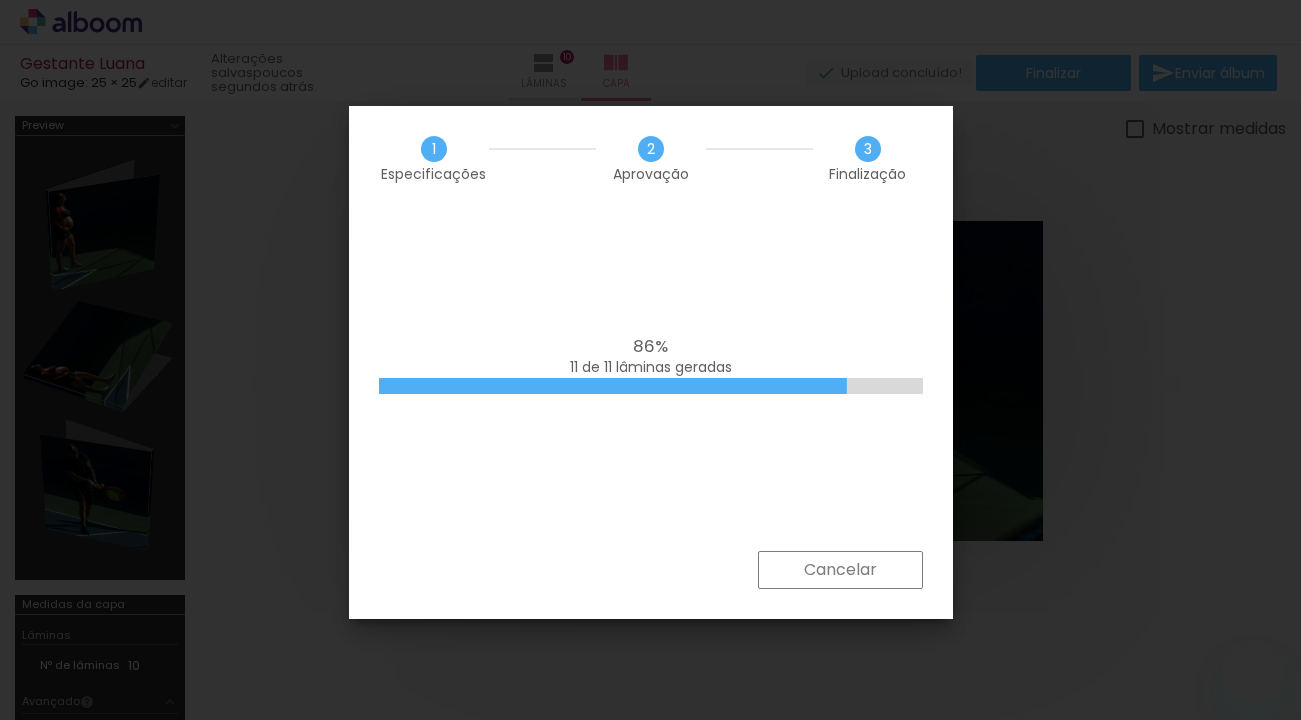 scroll, scrollTop: 0, scrollLeft: 0, axis: both 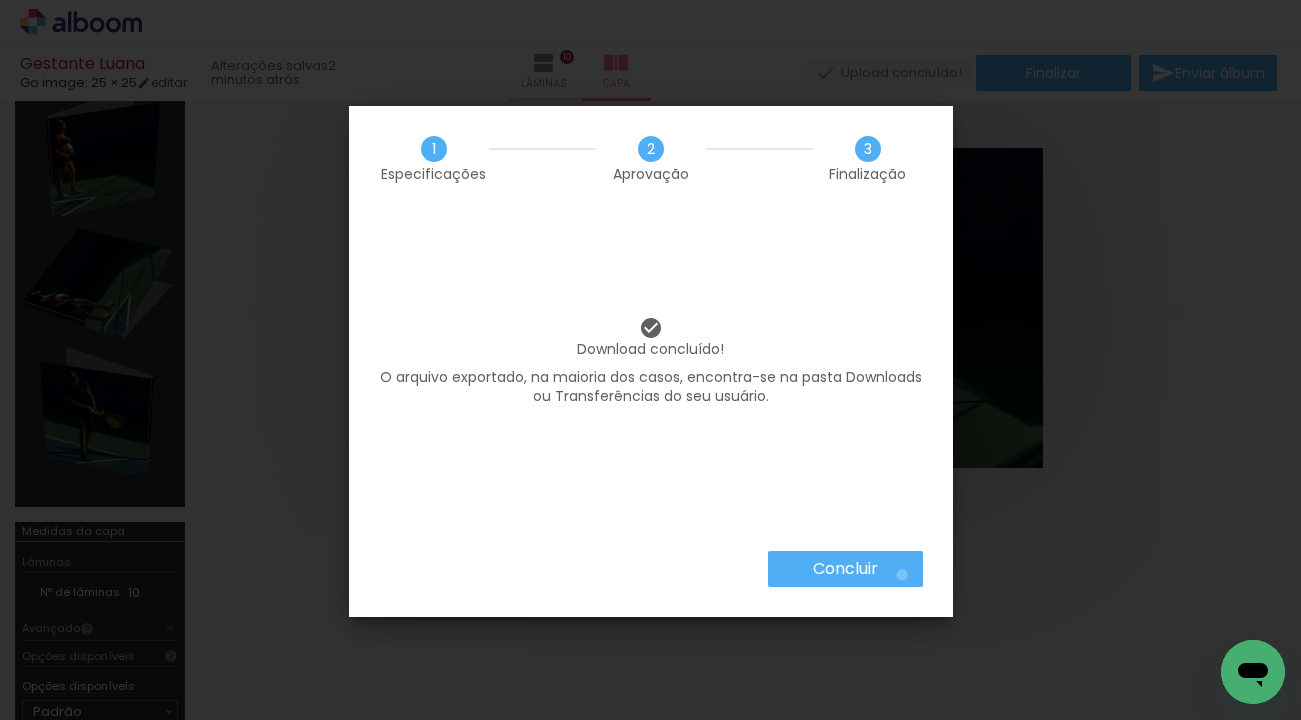 click on "Concluir" at bounding box center (845, 569) 